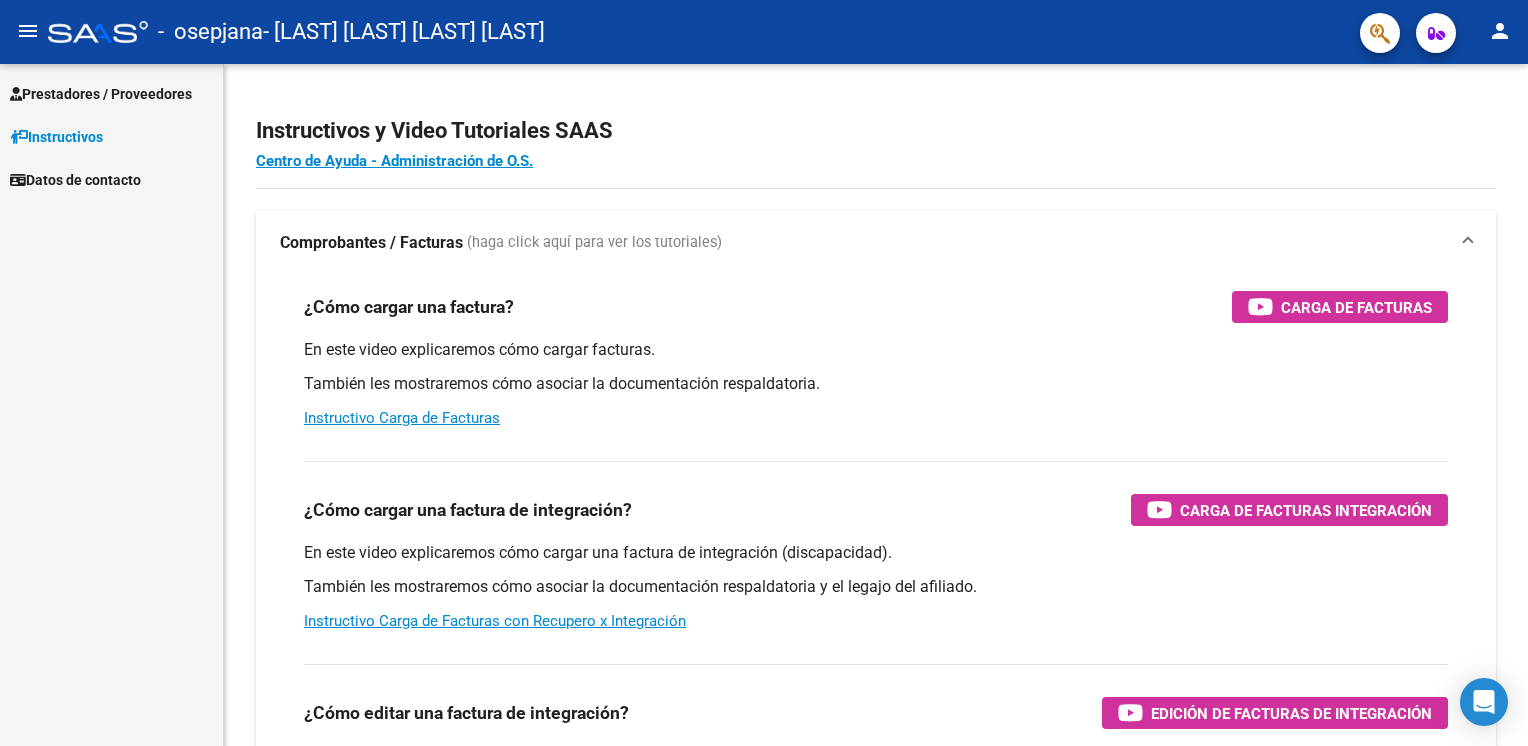 scroll, scrollTop: 0, scrollLeft: 0, axis: both 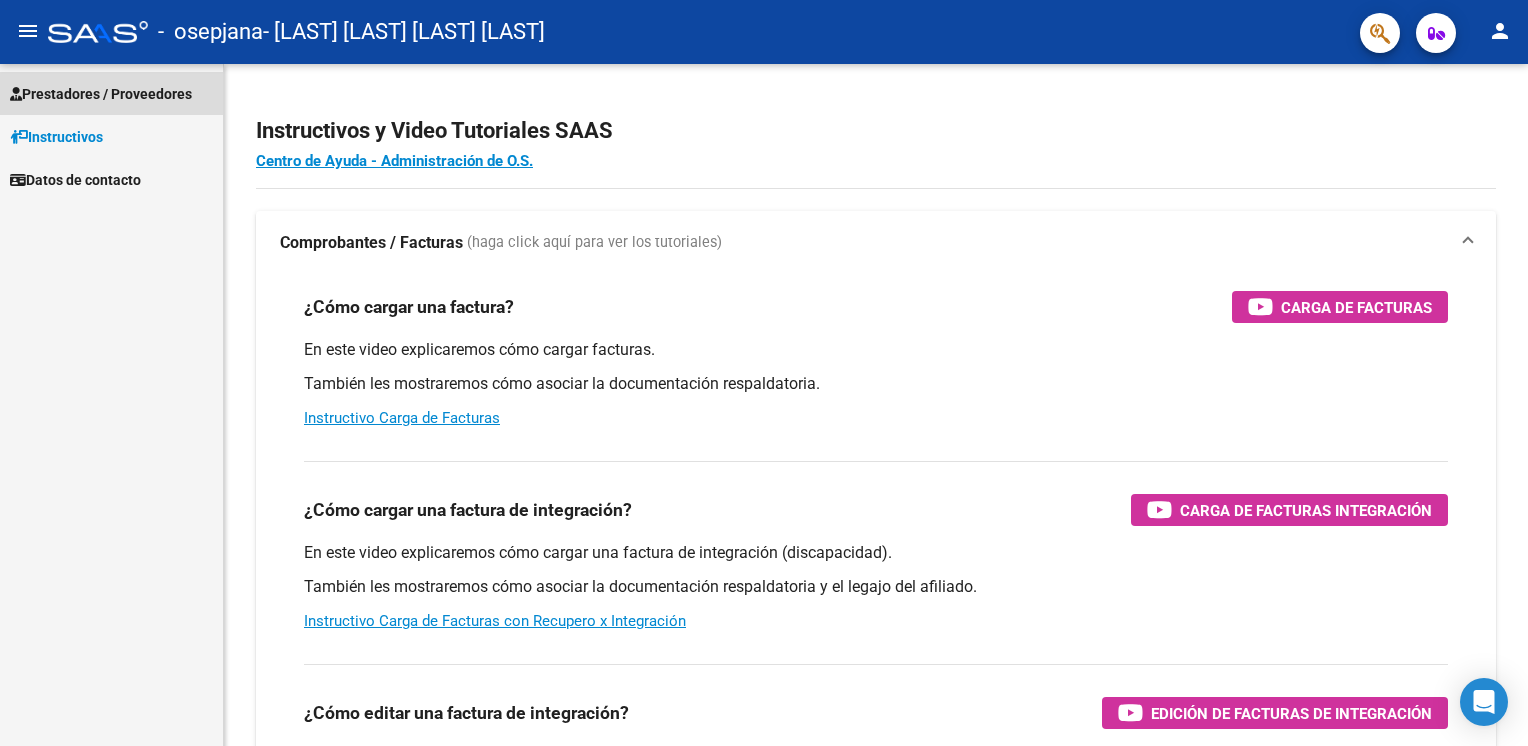 click on "Prestadores / Proveedores" at bounding box center [101, 94] 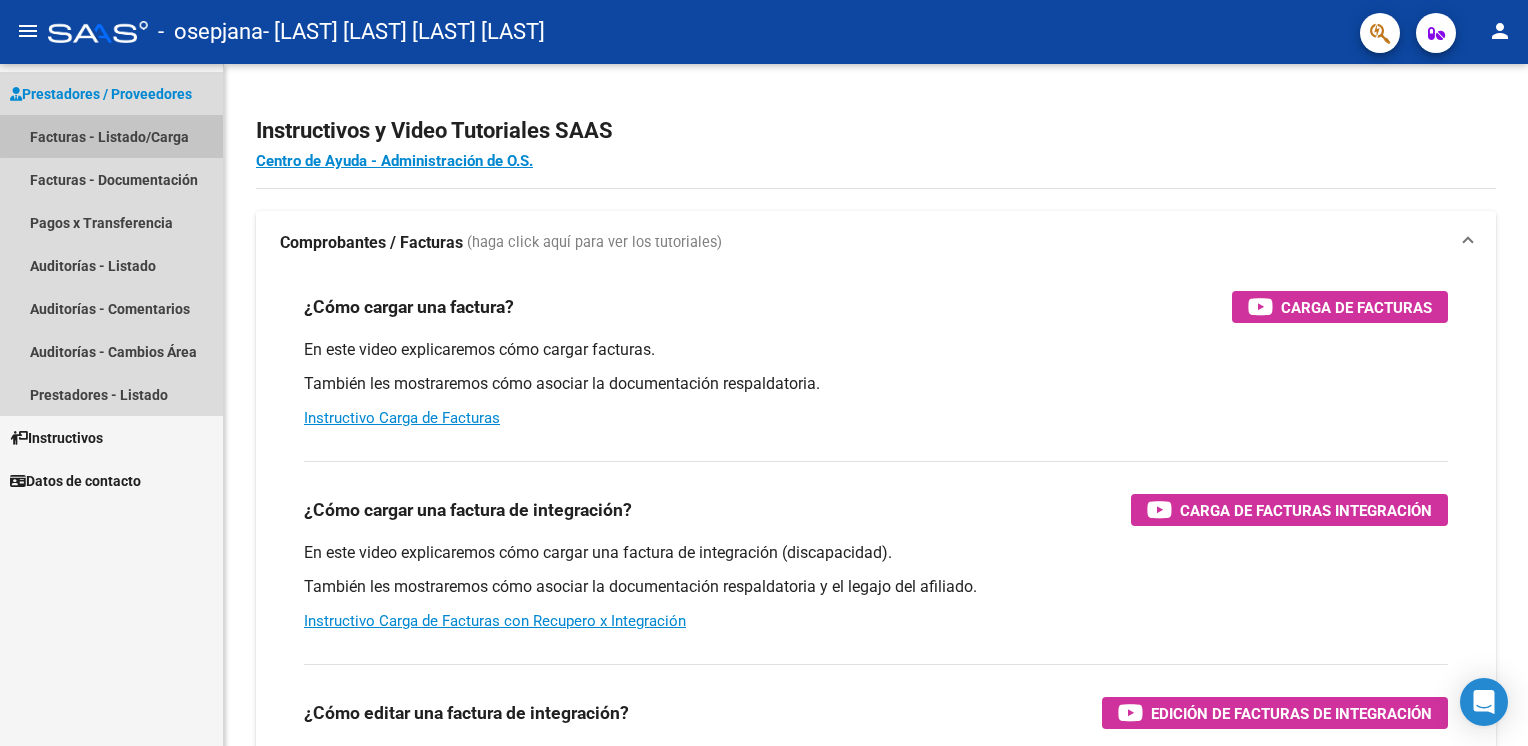 click on "Facturas - Listado/Carga" at bounding box center [111, 136] 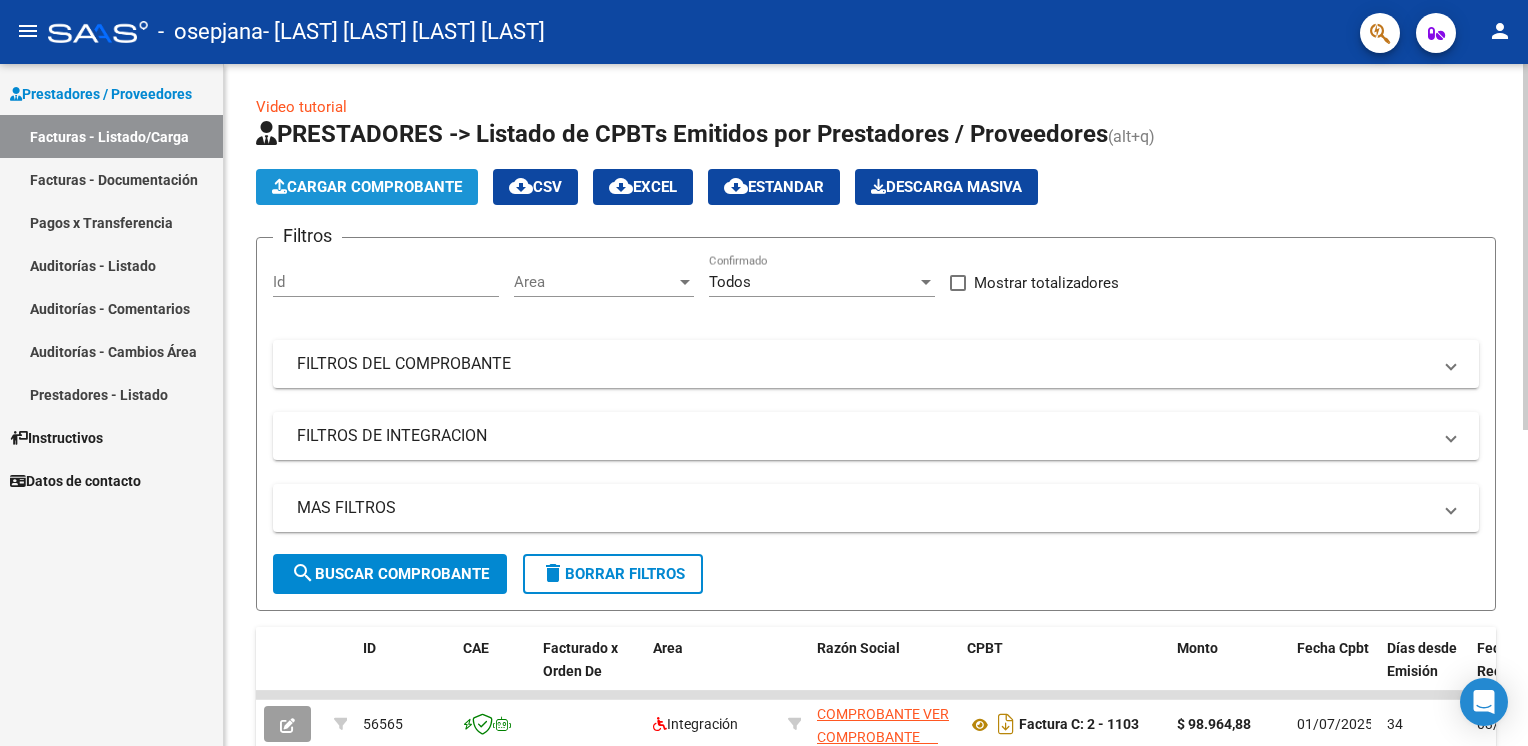 click on "Cargar Comprobante" 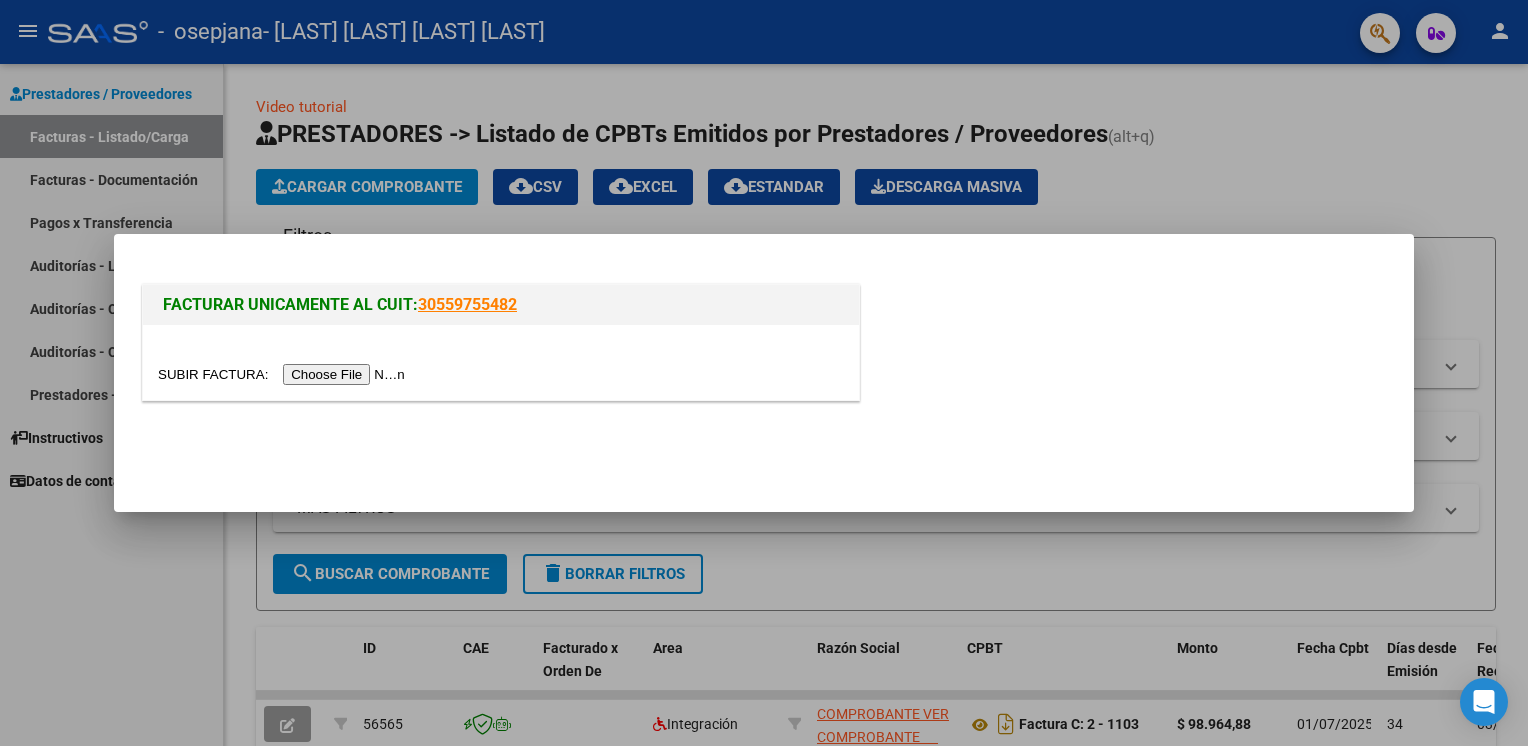 click at bounding box center [284, 374] 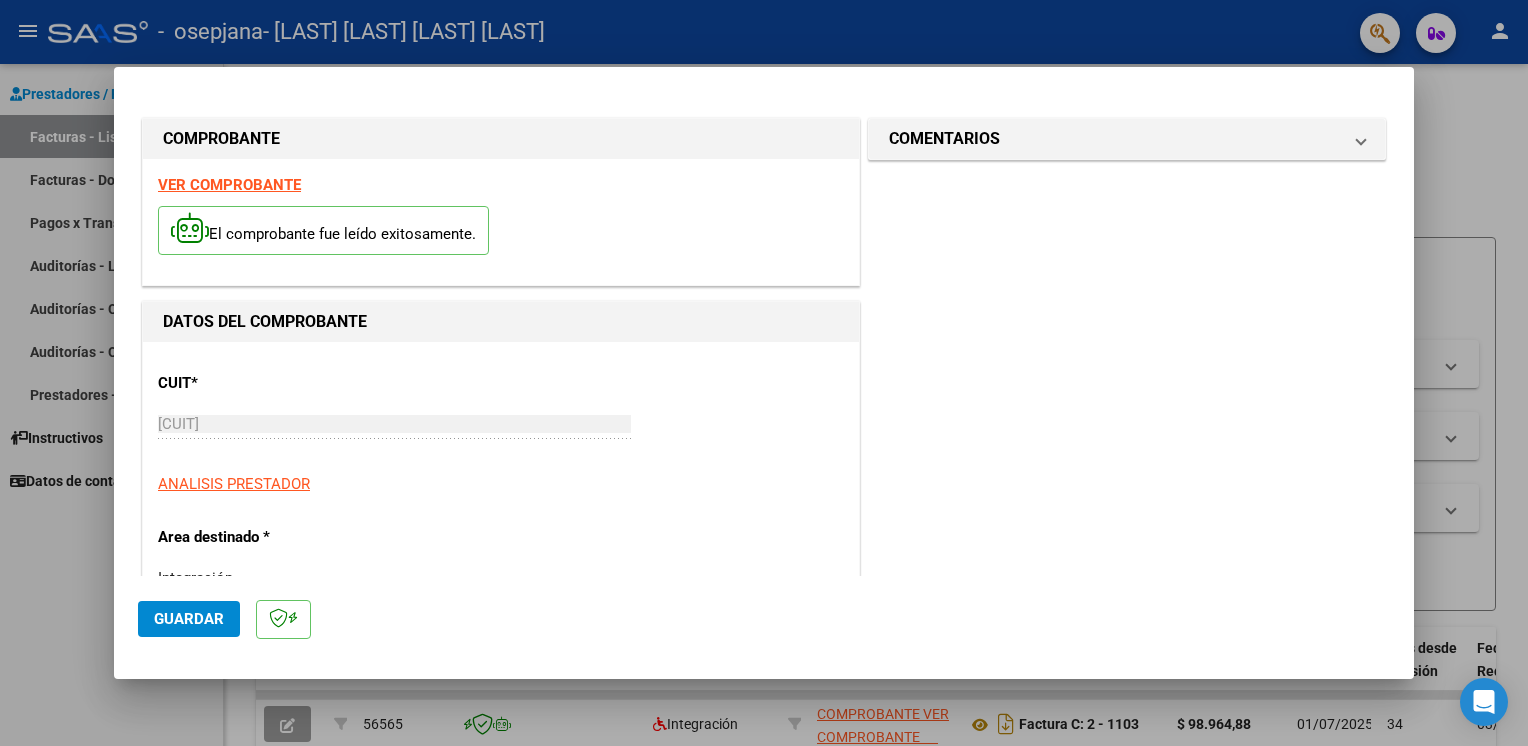scroll, scrollTop: 424, scrollLeft: 0, axis: vertical 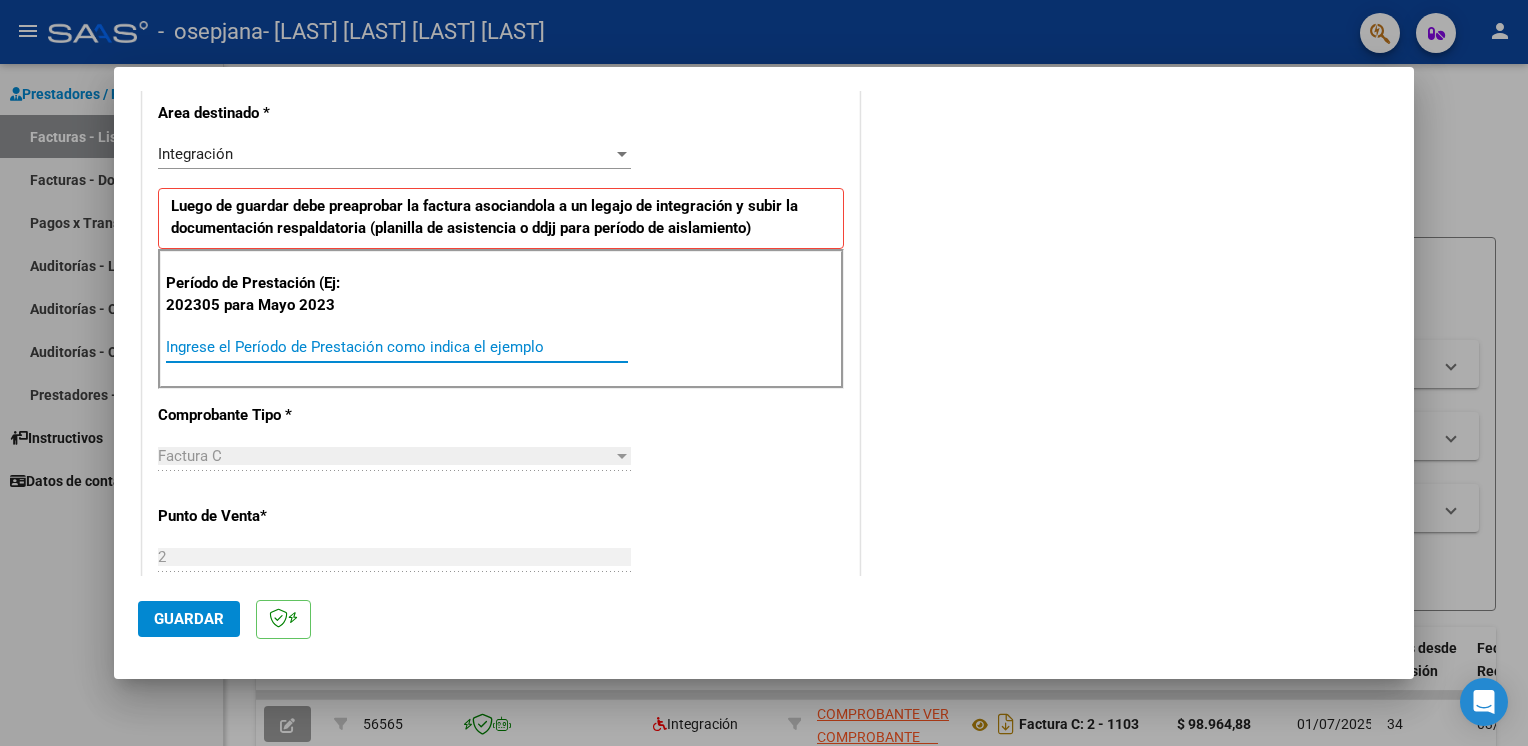click on "Ingrese el Período de Prestación como indica el ejemplo" at bounding box center (397, 347) 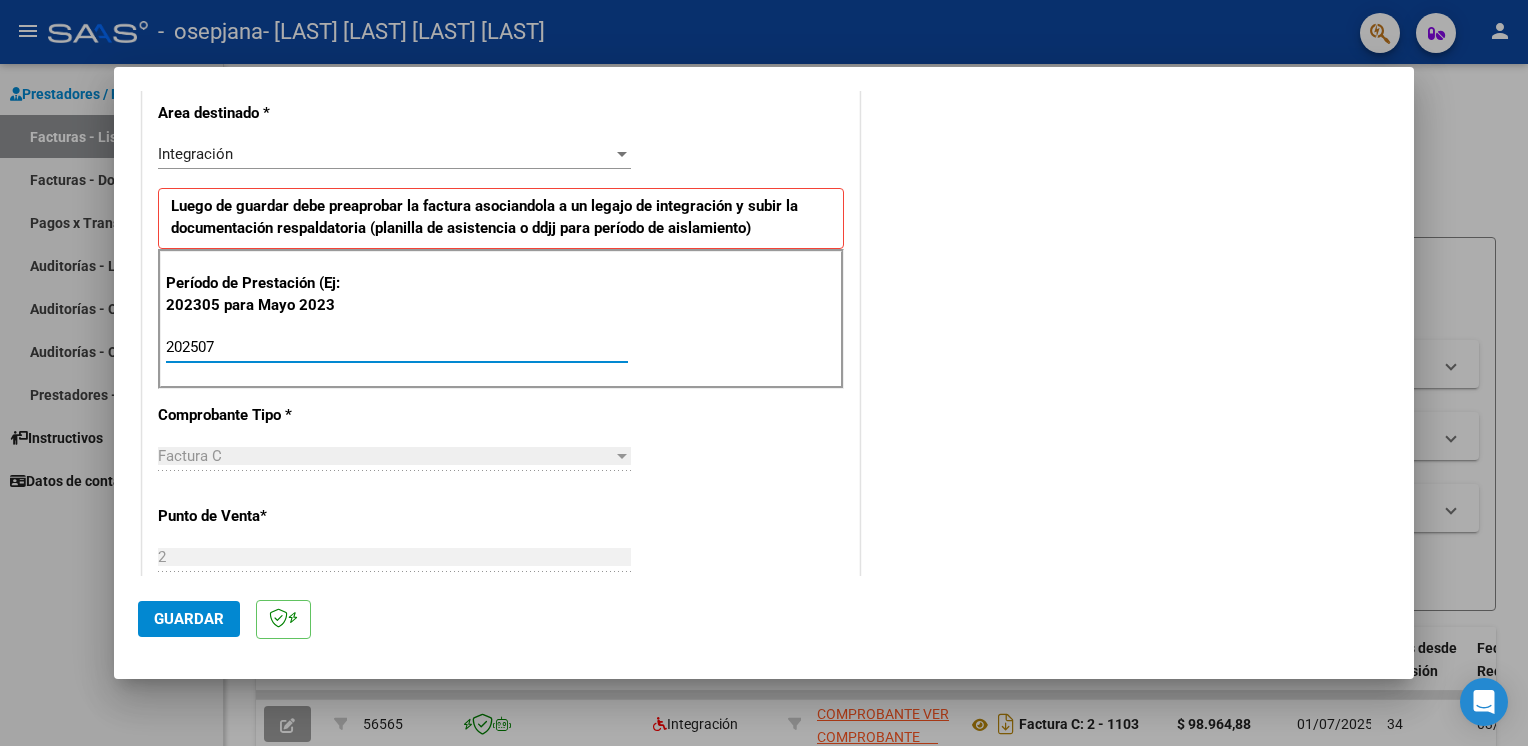type on "202507" 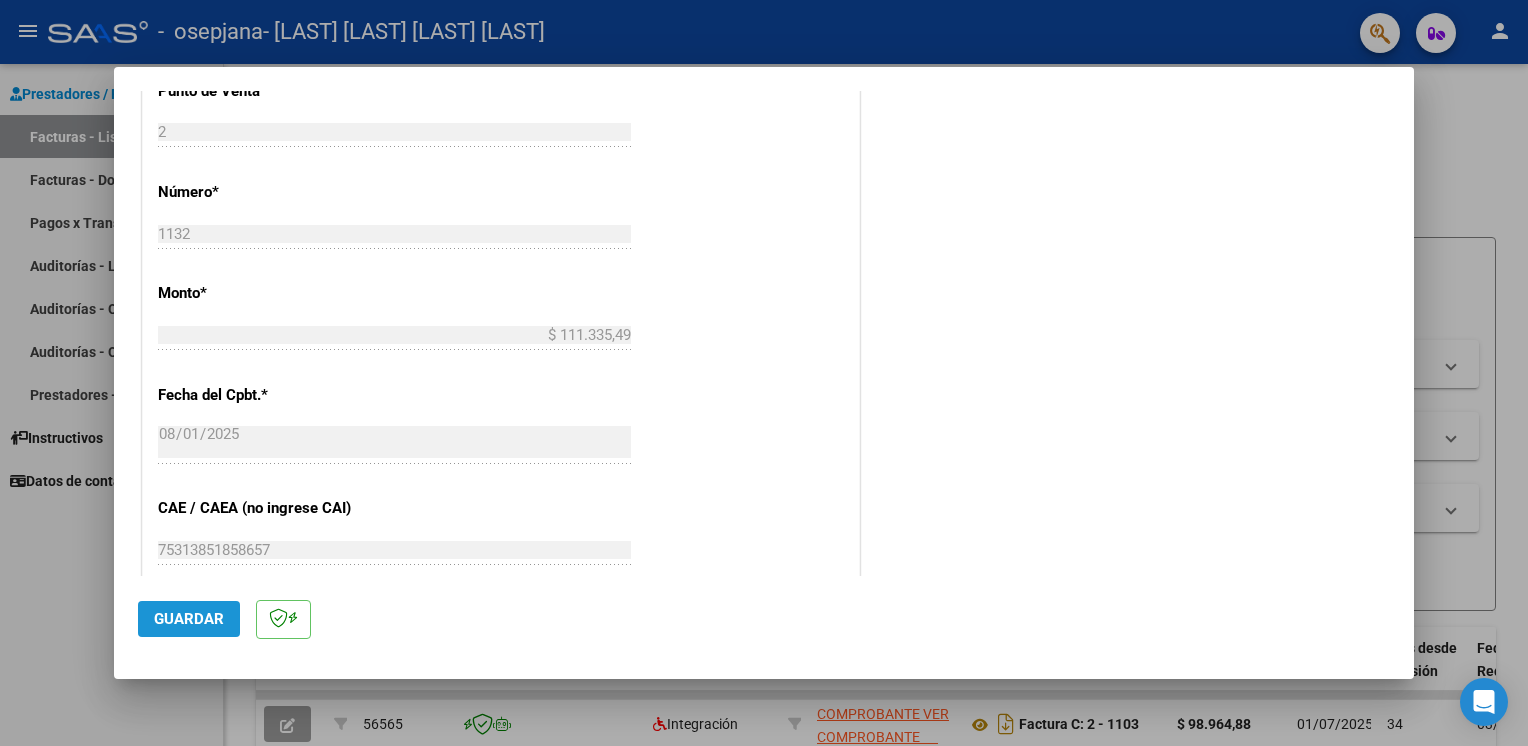 click on "Guardar" 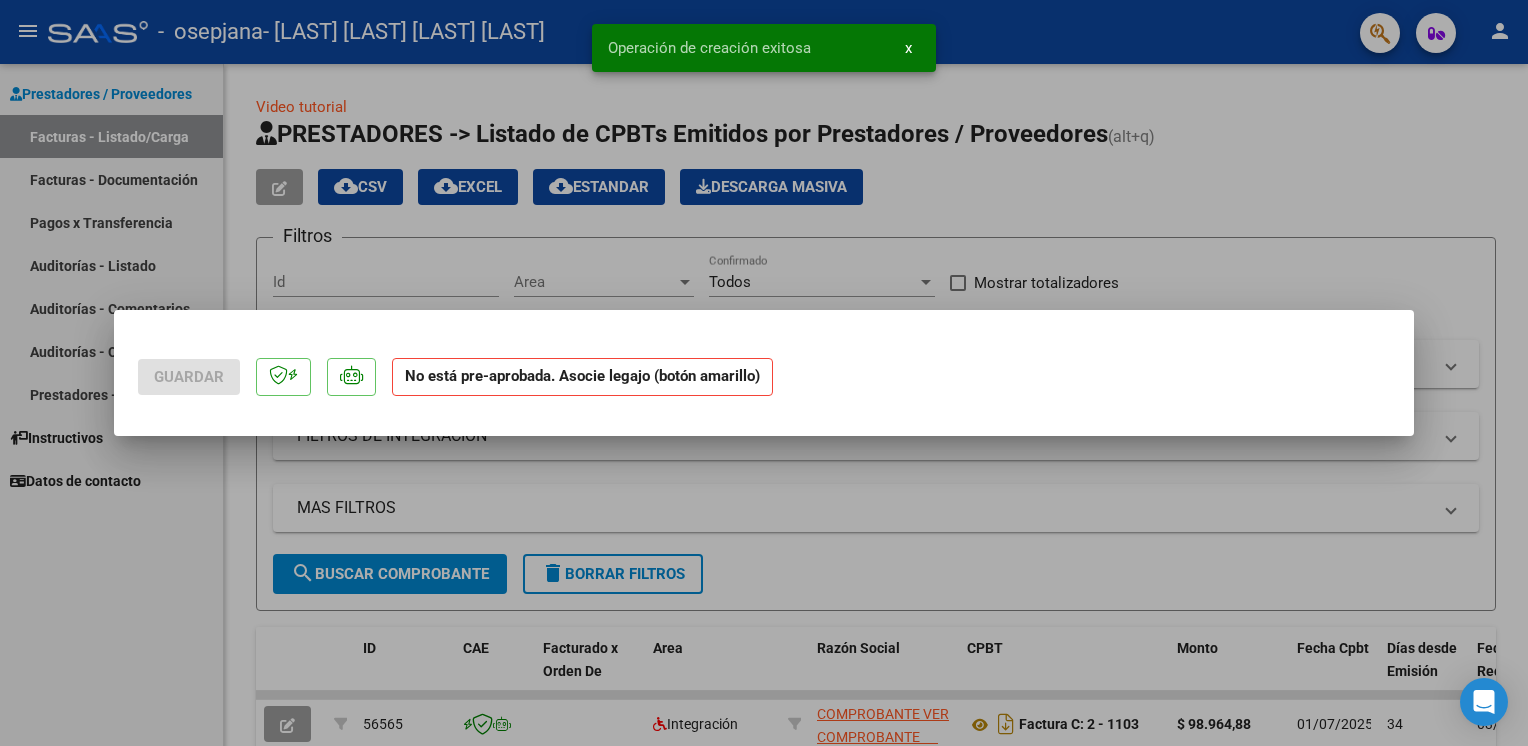 scroll, scrollTop: 0, scrollLeft: 0, axis: both 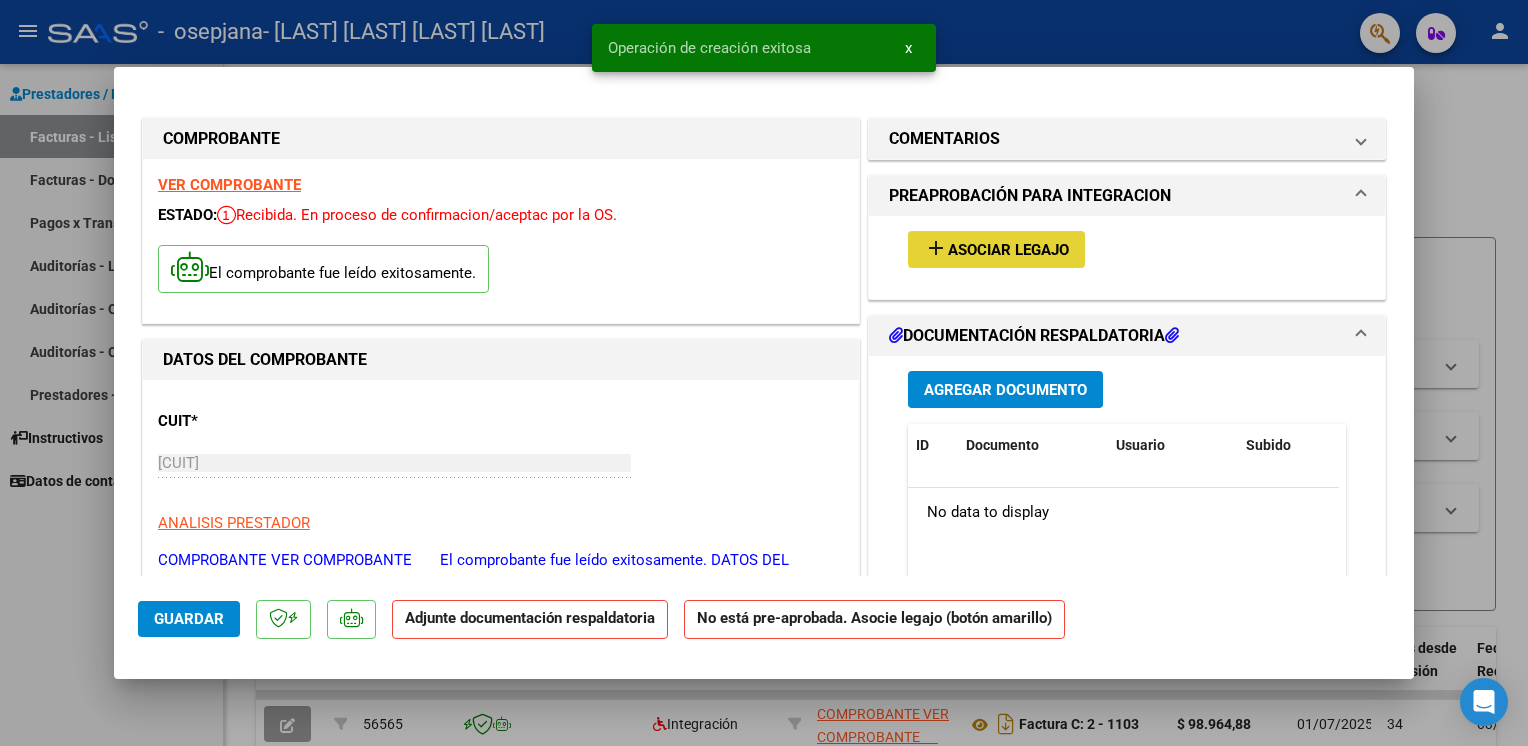 click on "Asociar Legajo" at bounding box center [1008, 250] 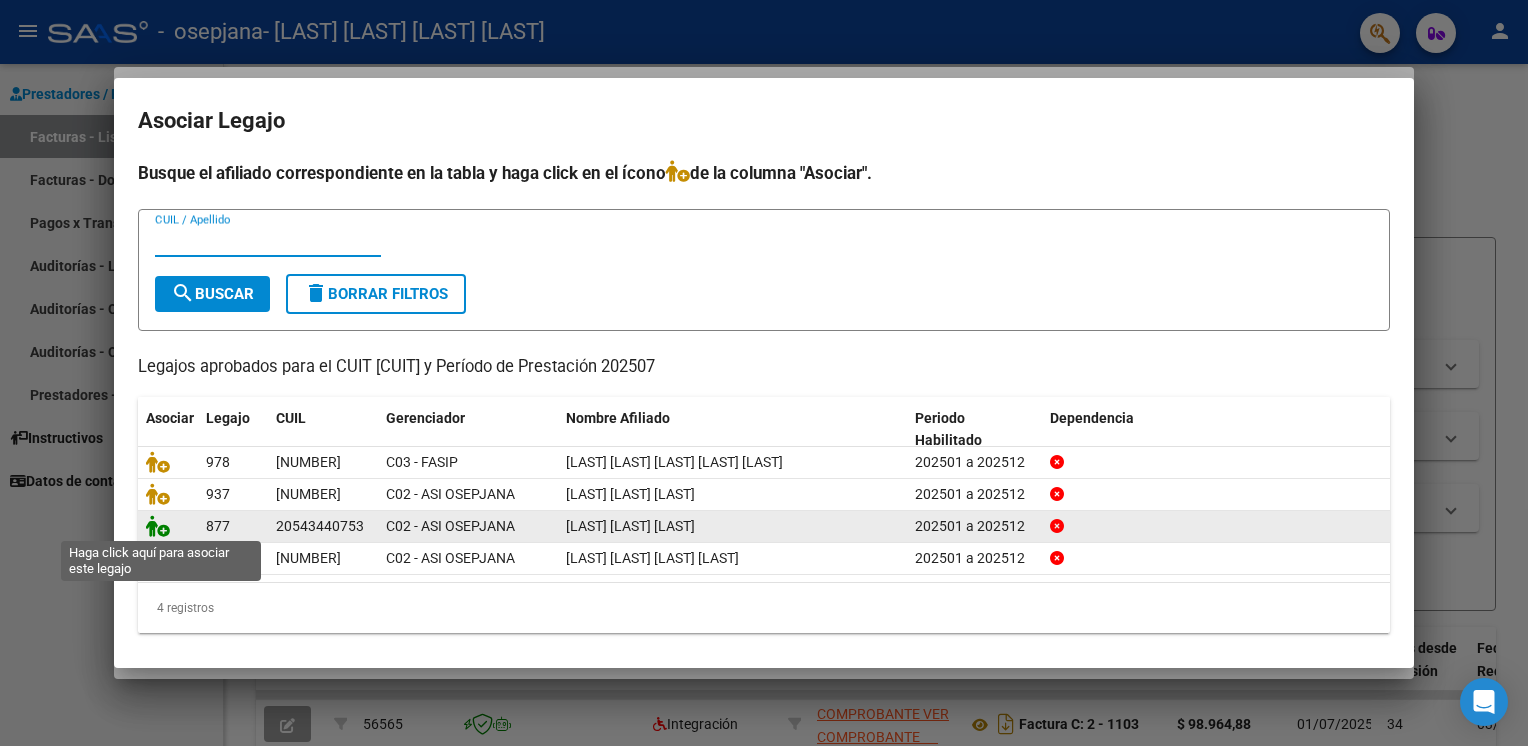 click 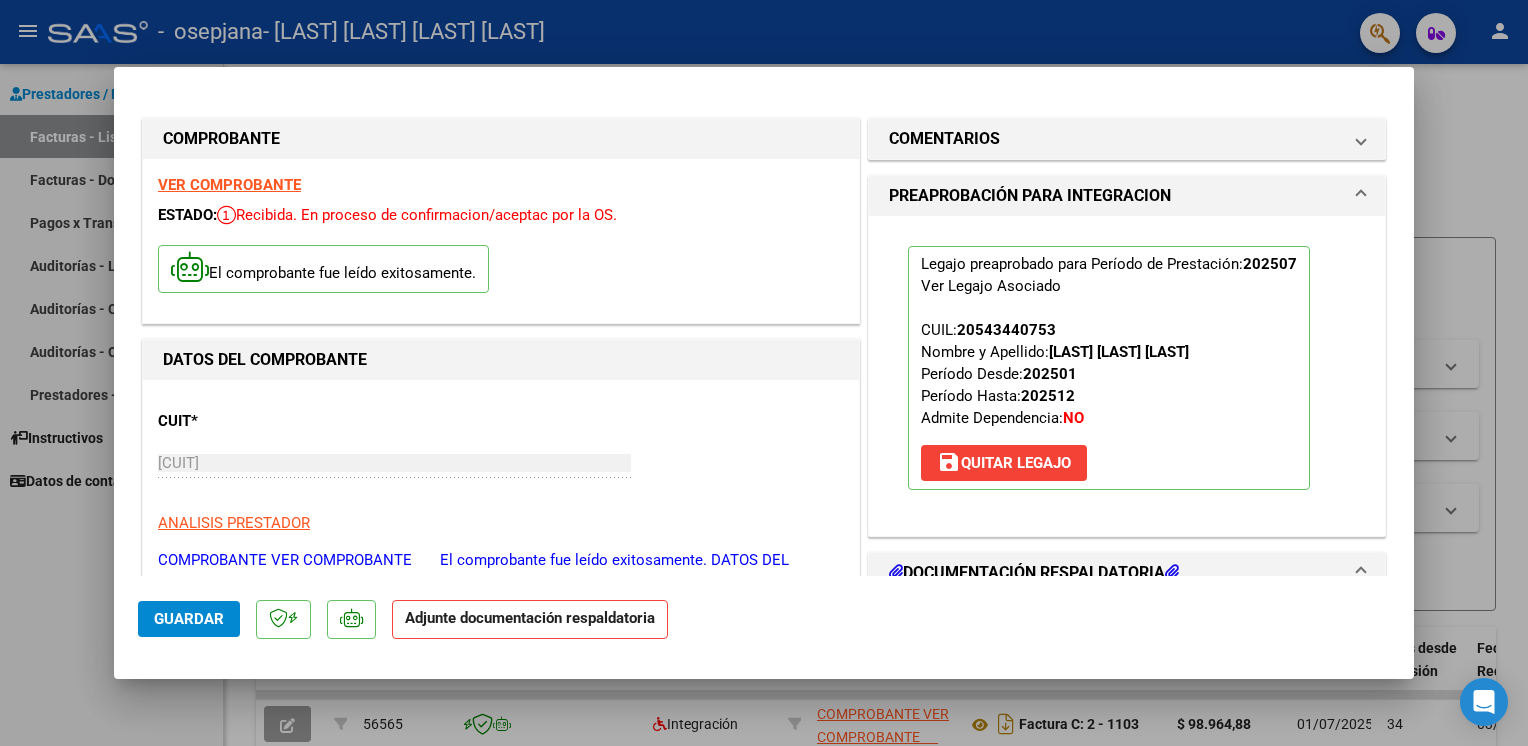 scroll, scrollTop: 424, scrollLeft: 0, axis: vertical 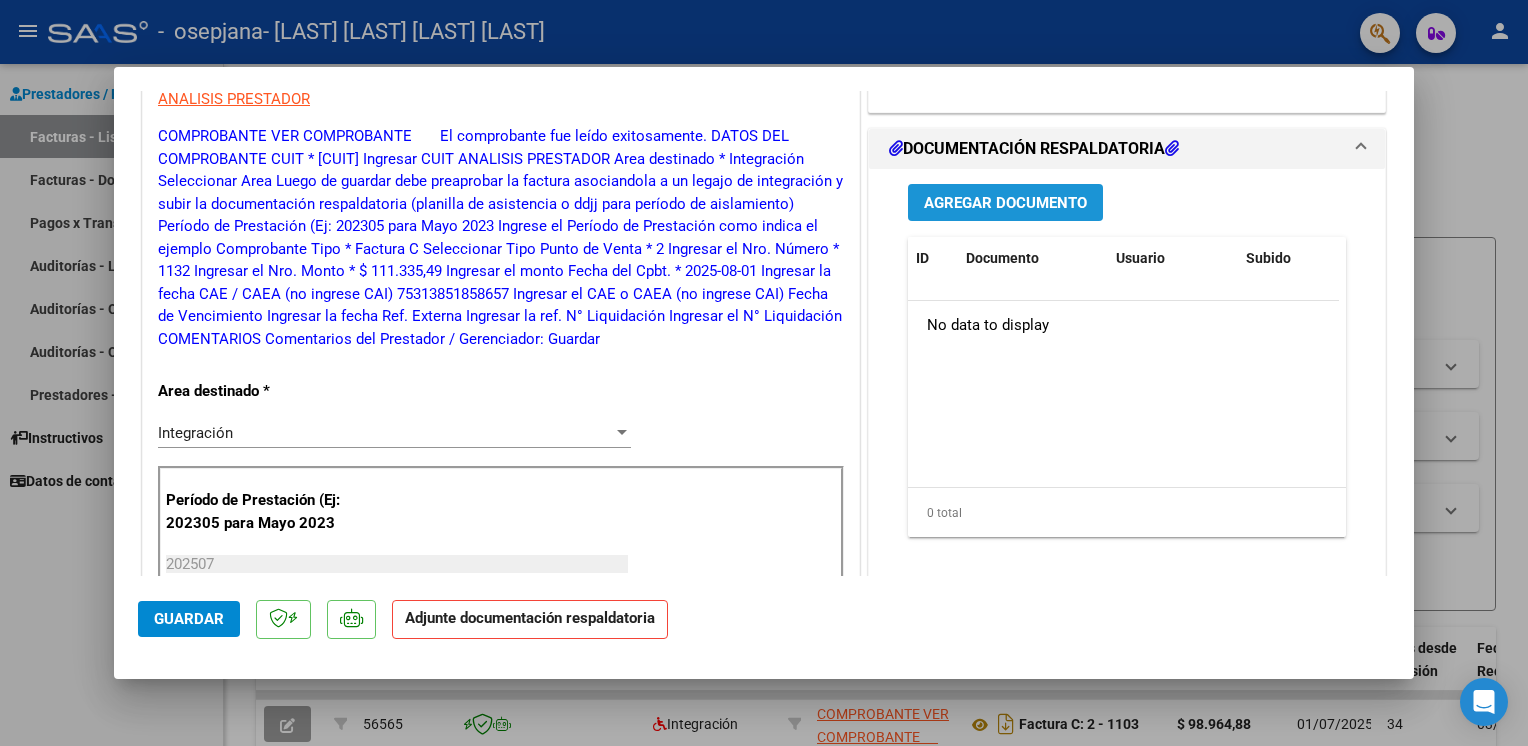 click on "Agregar Documento" at bounding box center [1005, 203] 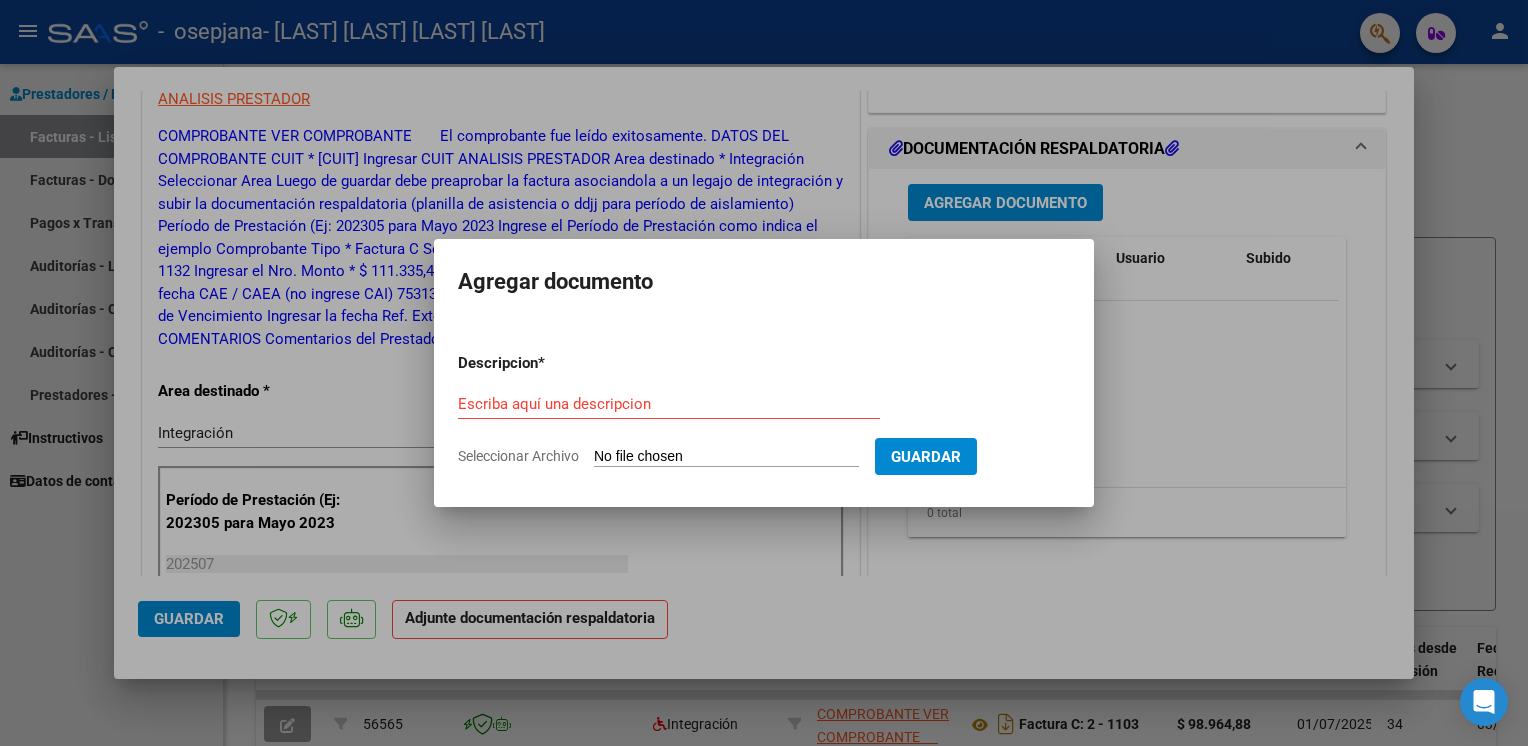click on "Seleccionar Archivo" 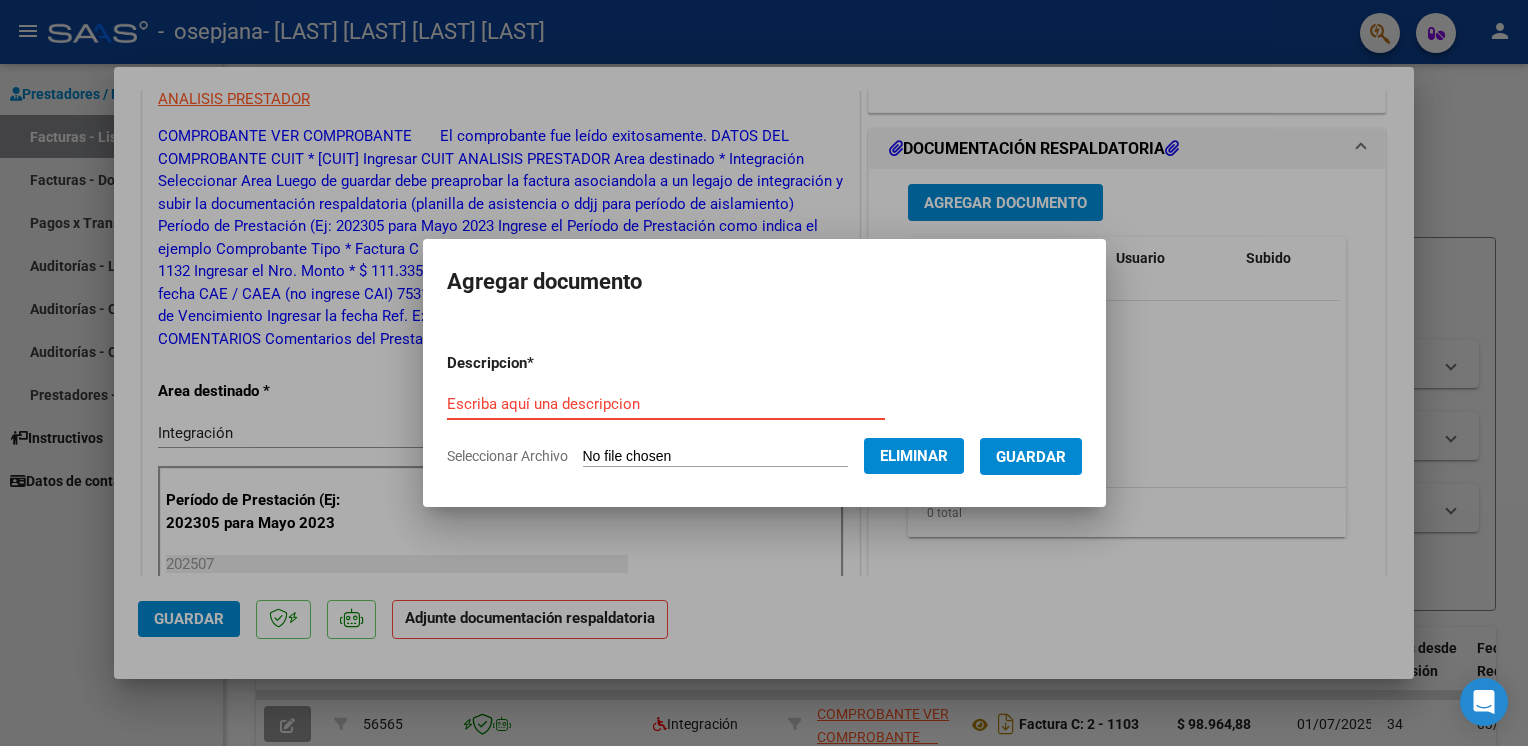 click on "Escriba aquí una descripcion" at bounding box center (666, 404) 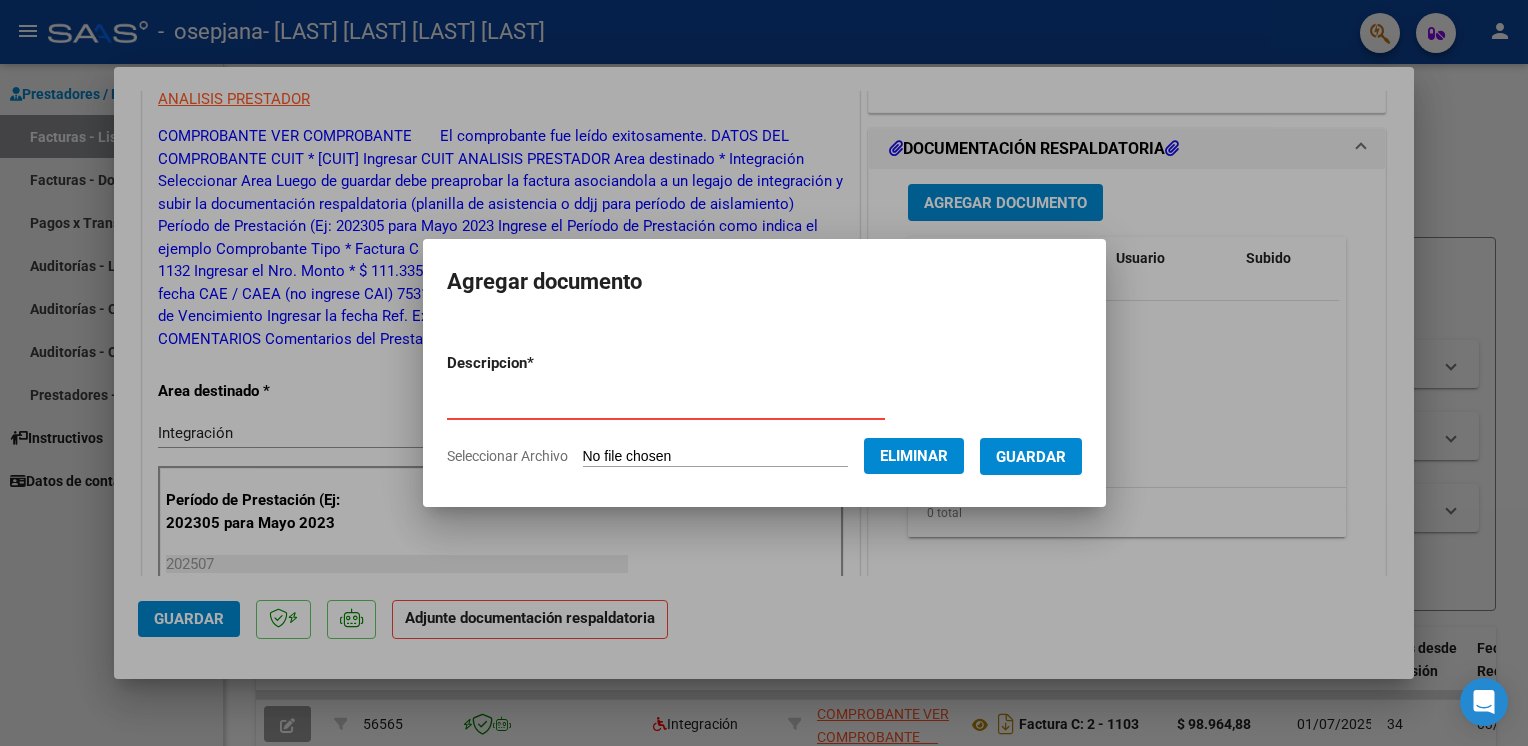 type on "asistencia" 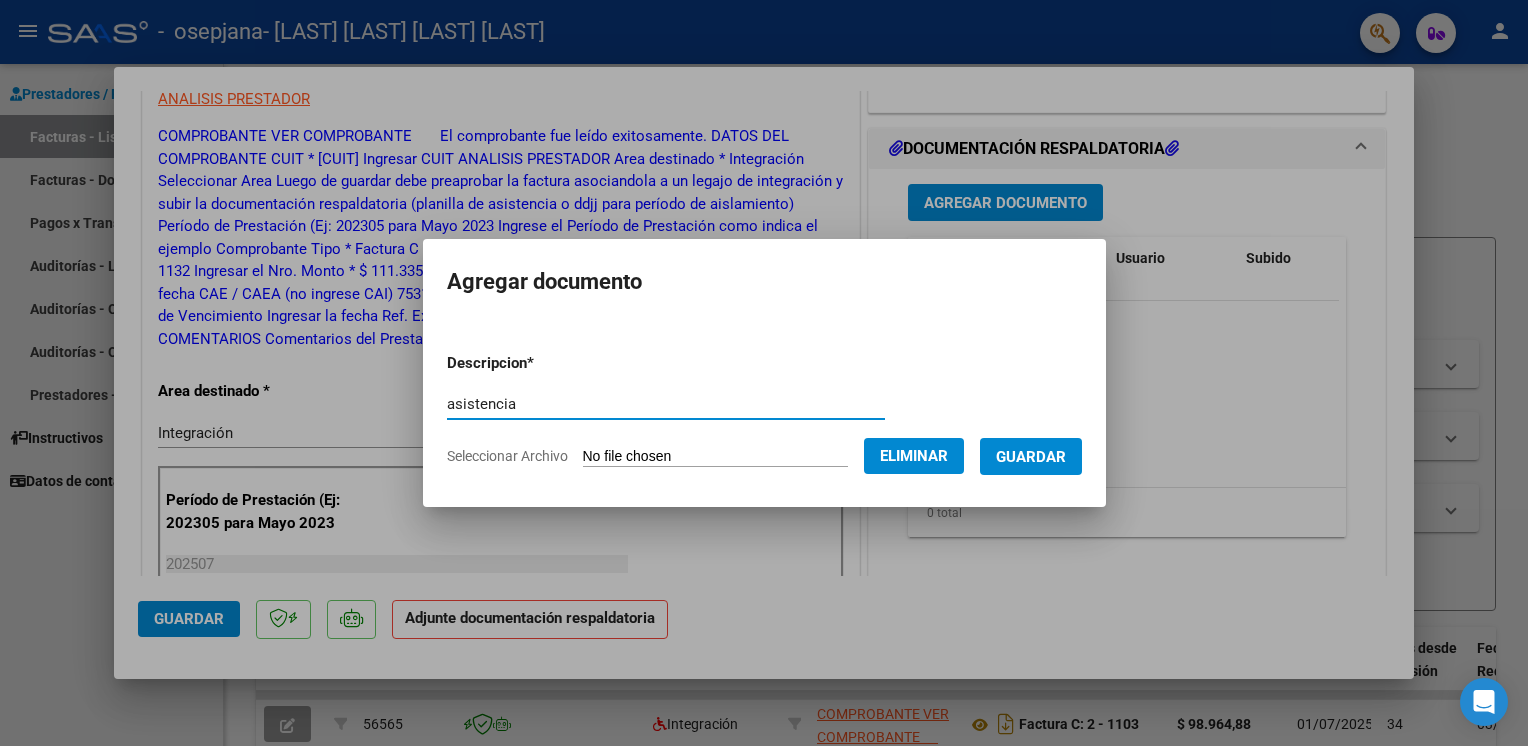 click on "Guardar" at bounding box center [1031, 457] 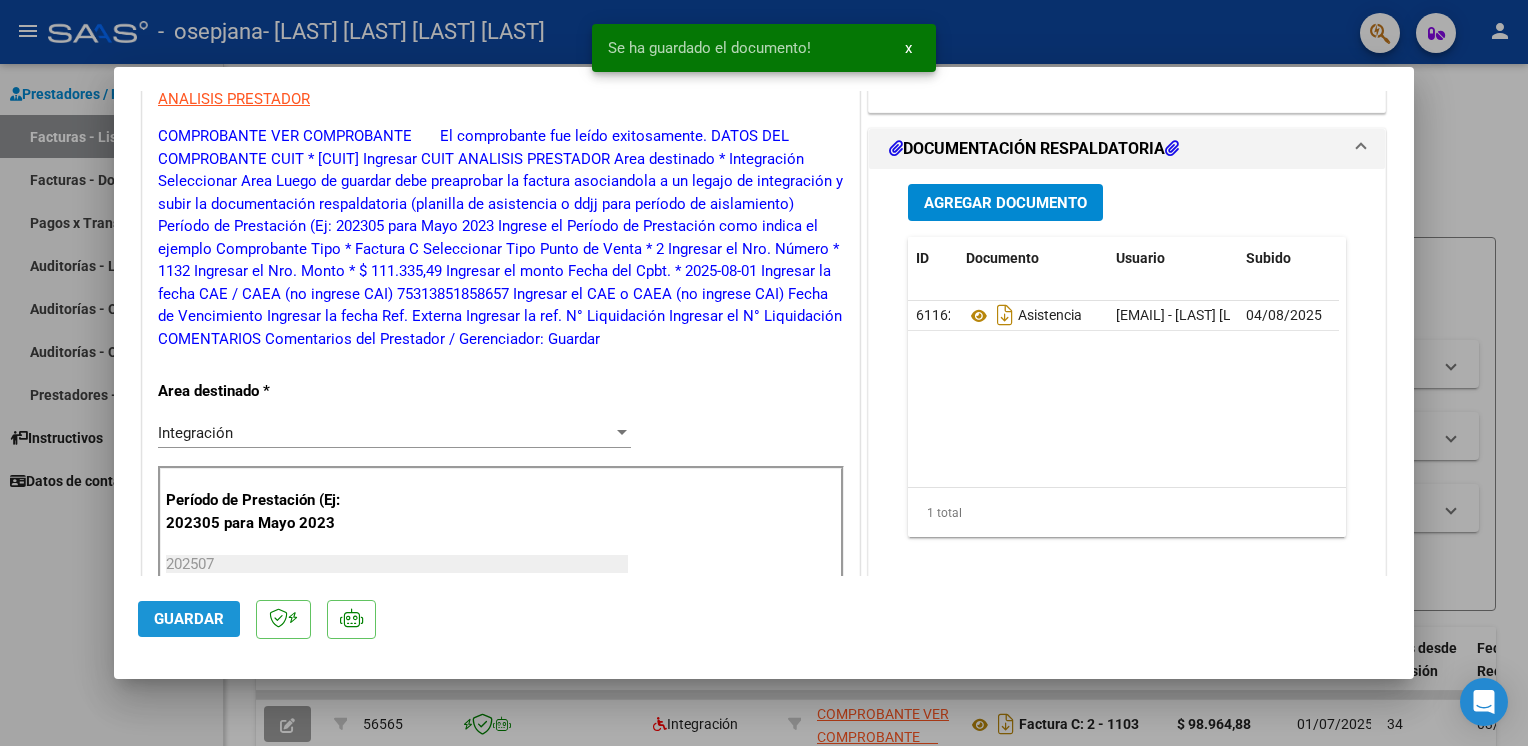 click on "Guardar" 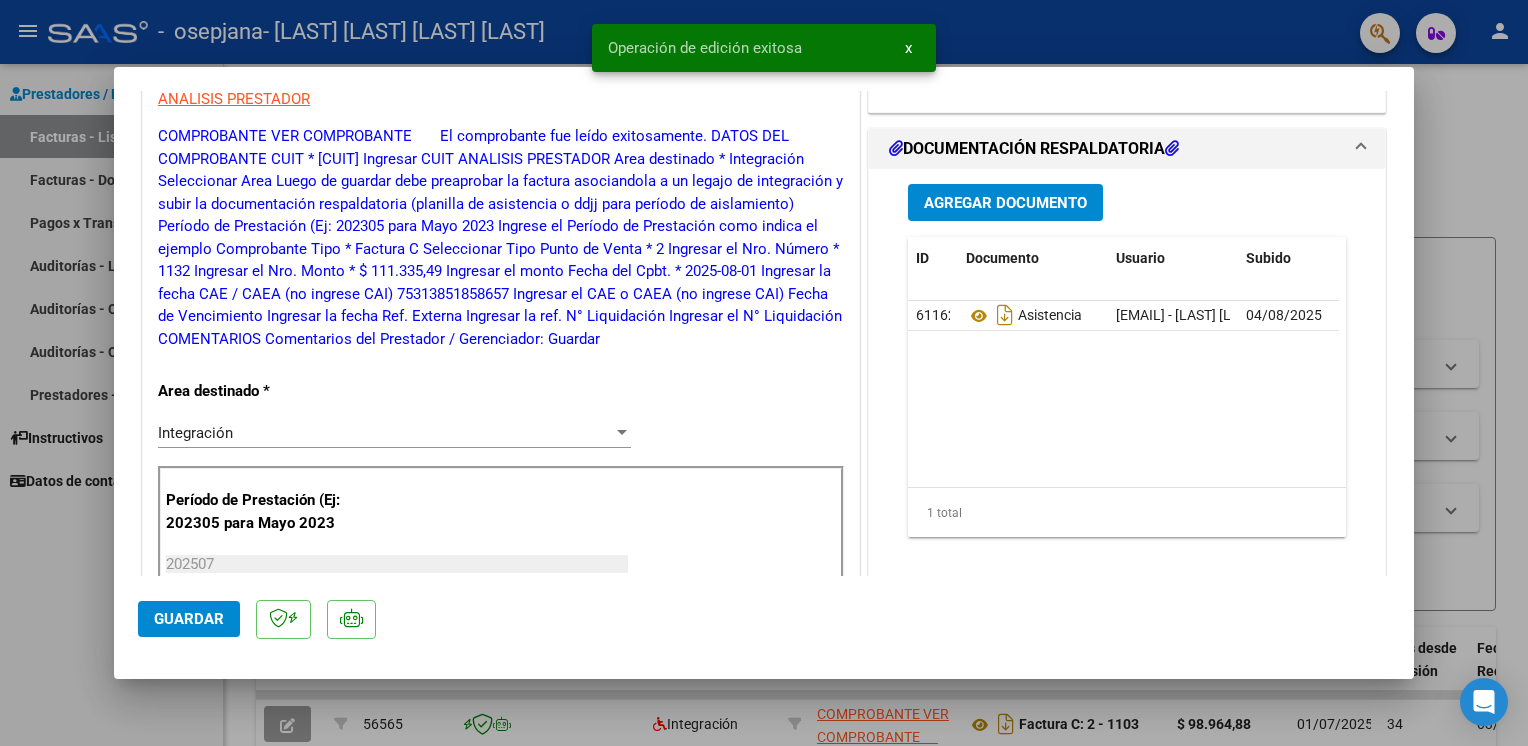 click at bounding box center [764, 373] 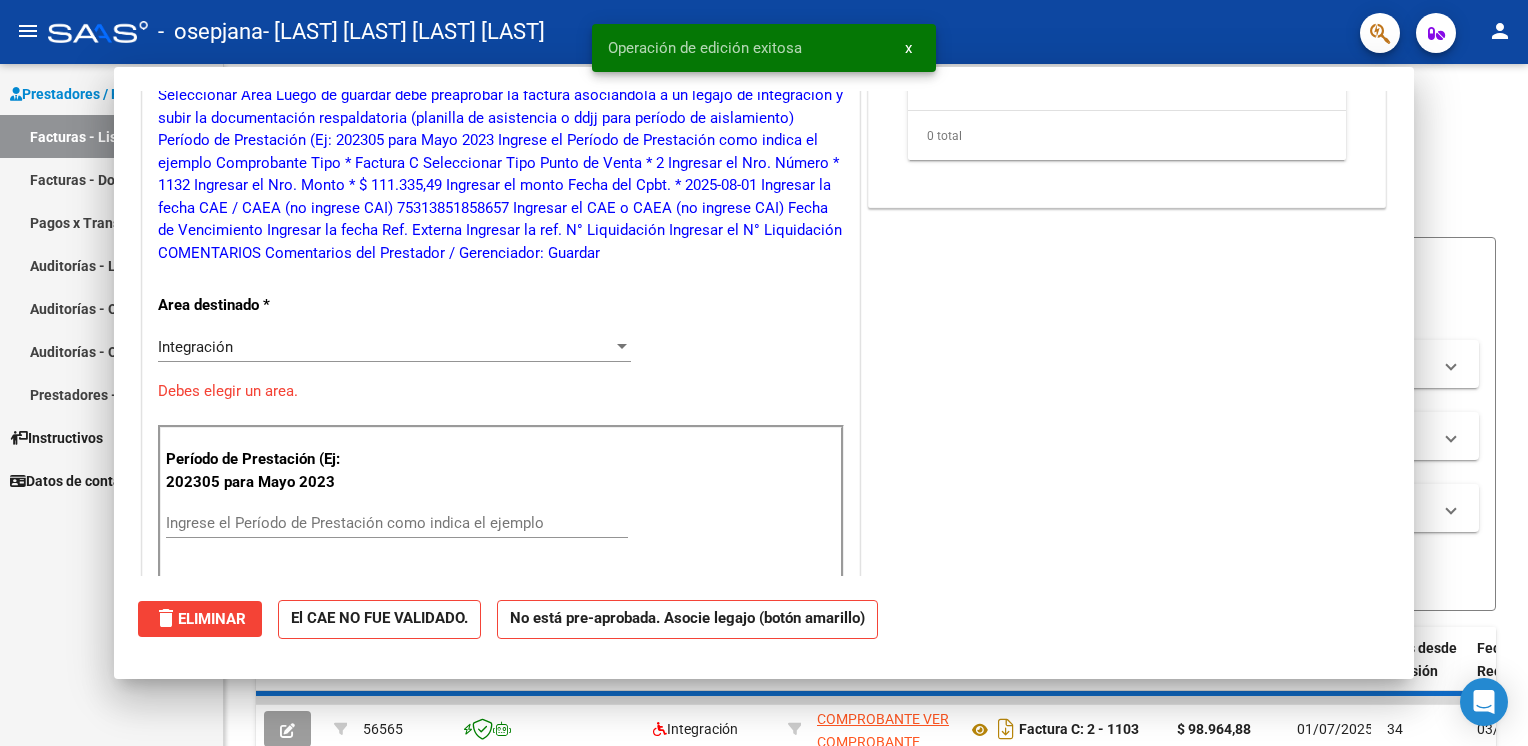 scroll, scrollTop: 0, scrollLeft: 0, axis: both 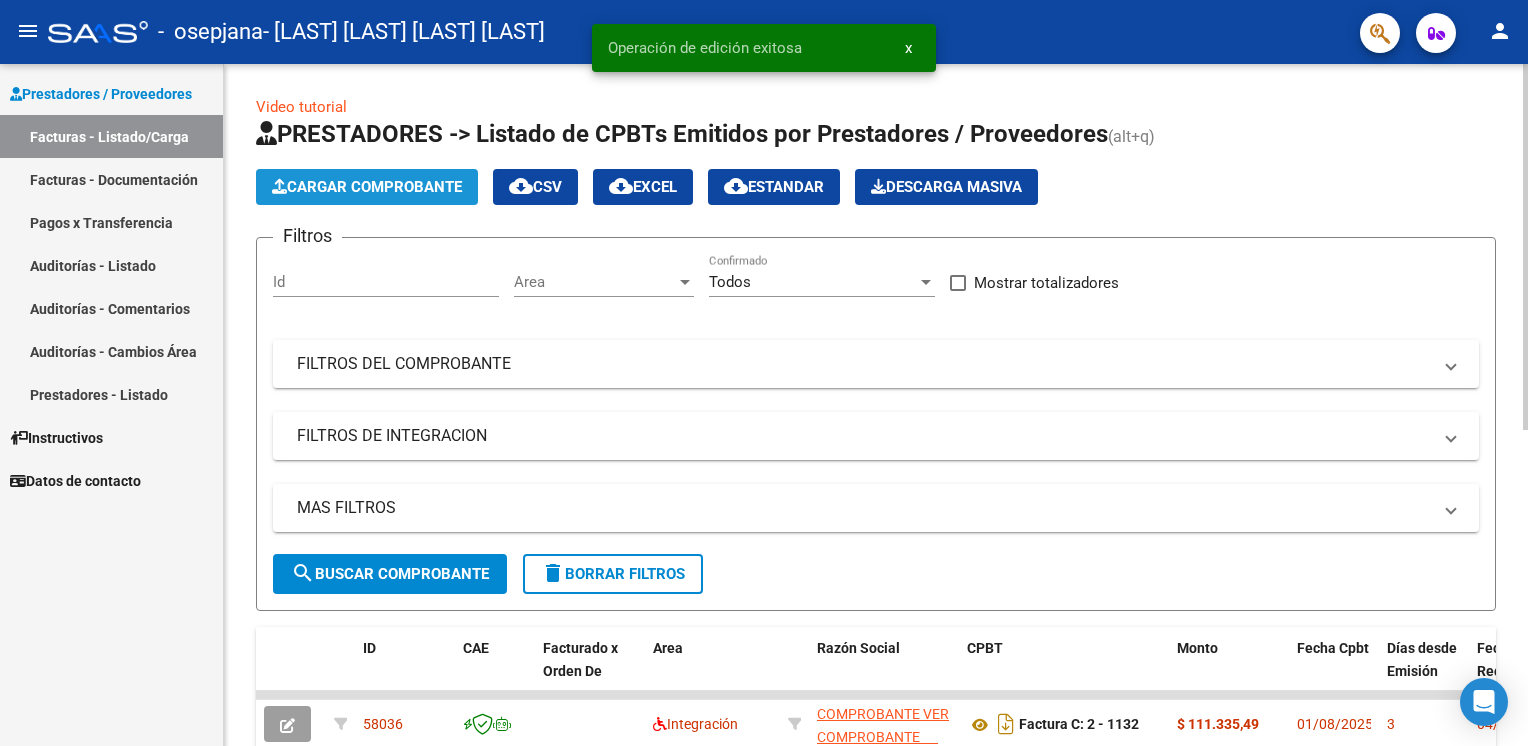 click on "Cargar Comprobante" 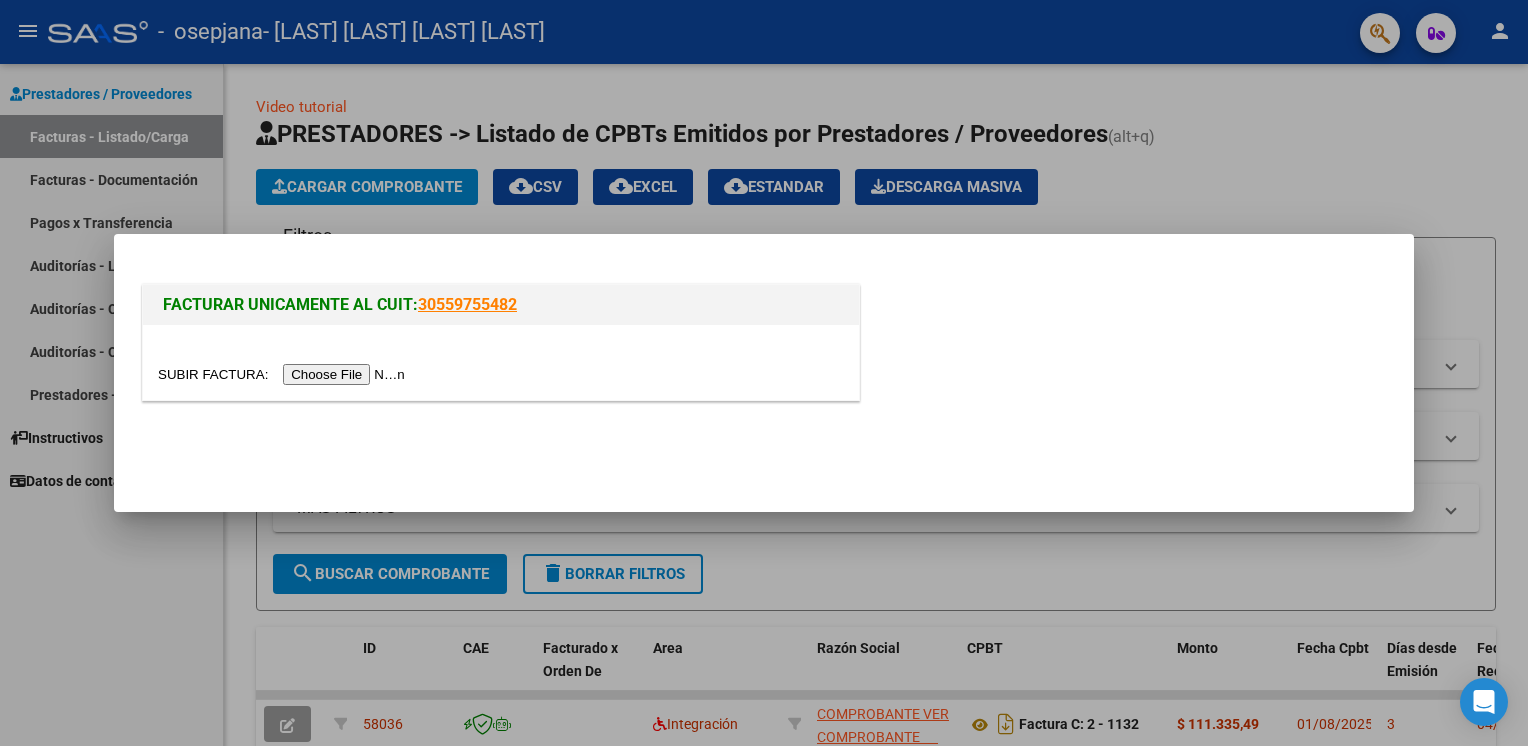 click at bounding box center [284, 374] 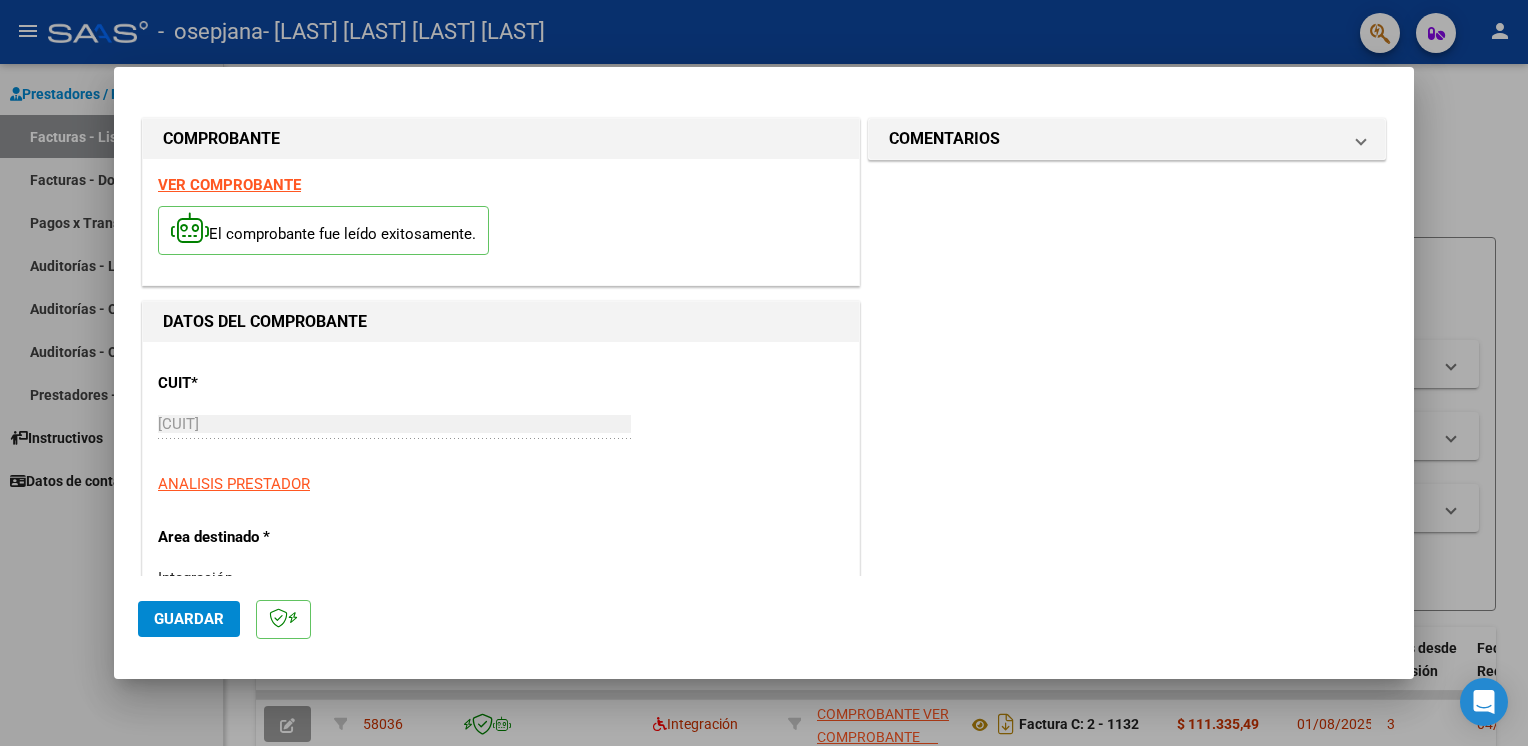 scroll, scrollTop: 424, scrollLeft: 0, axis: vertical 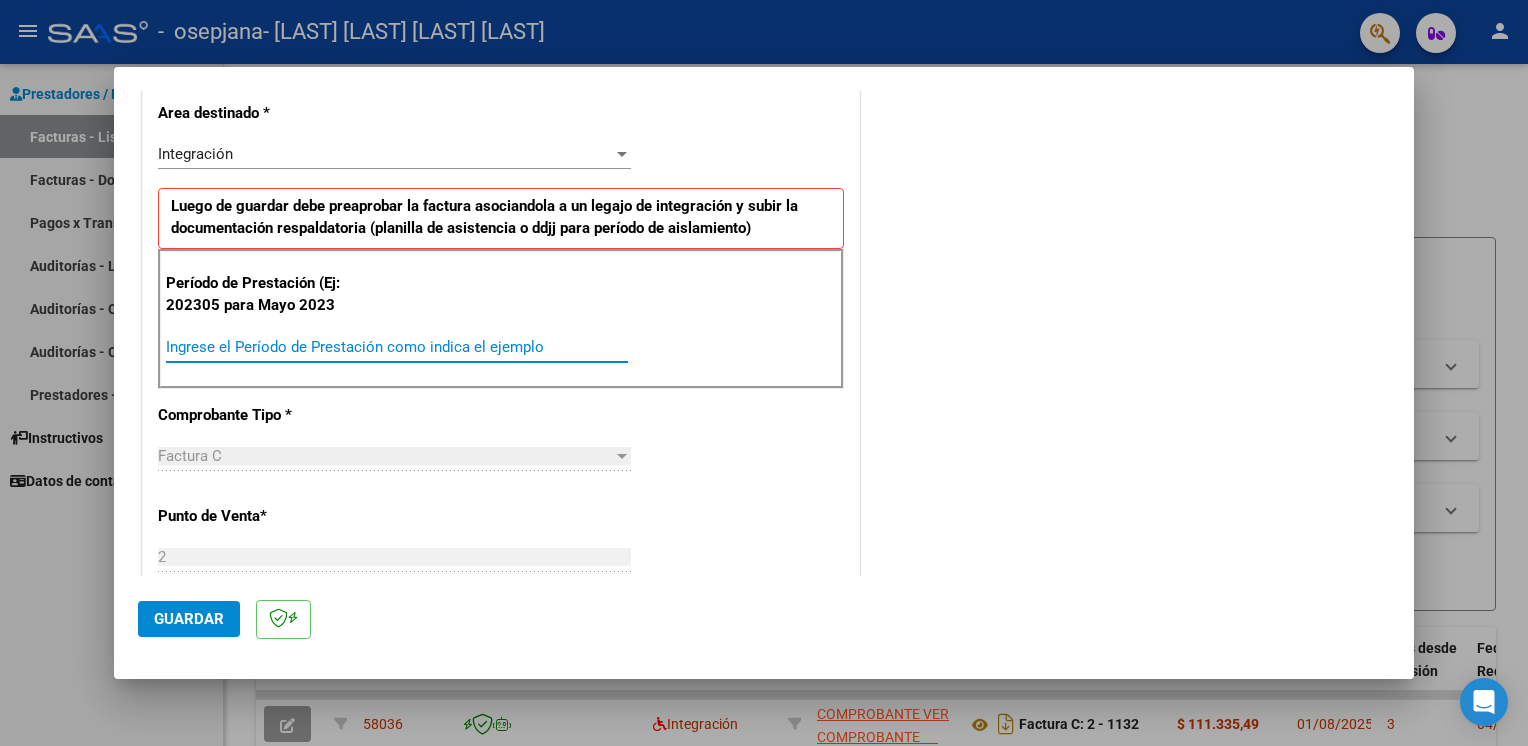 click on "Ingrese el Período de Prestación como indica el ejemplo" at bounding box center (397, 347) 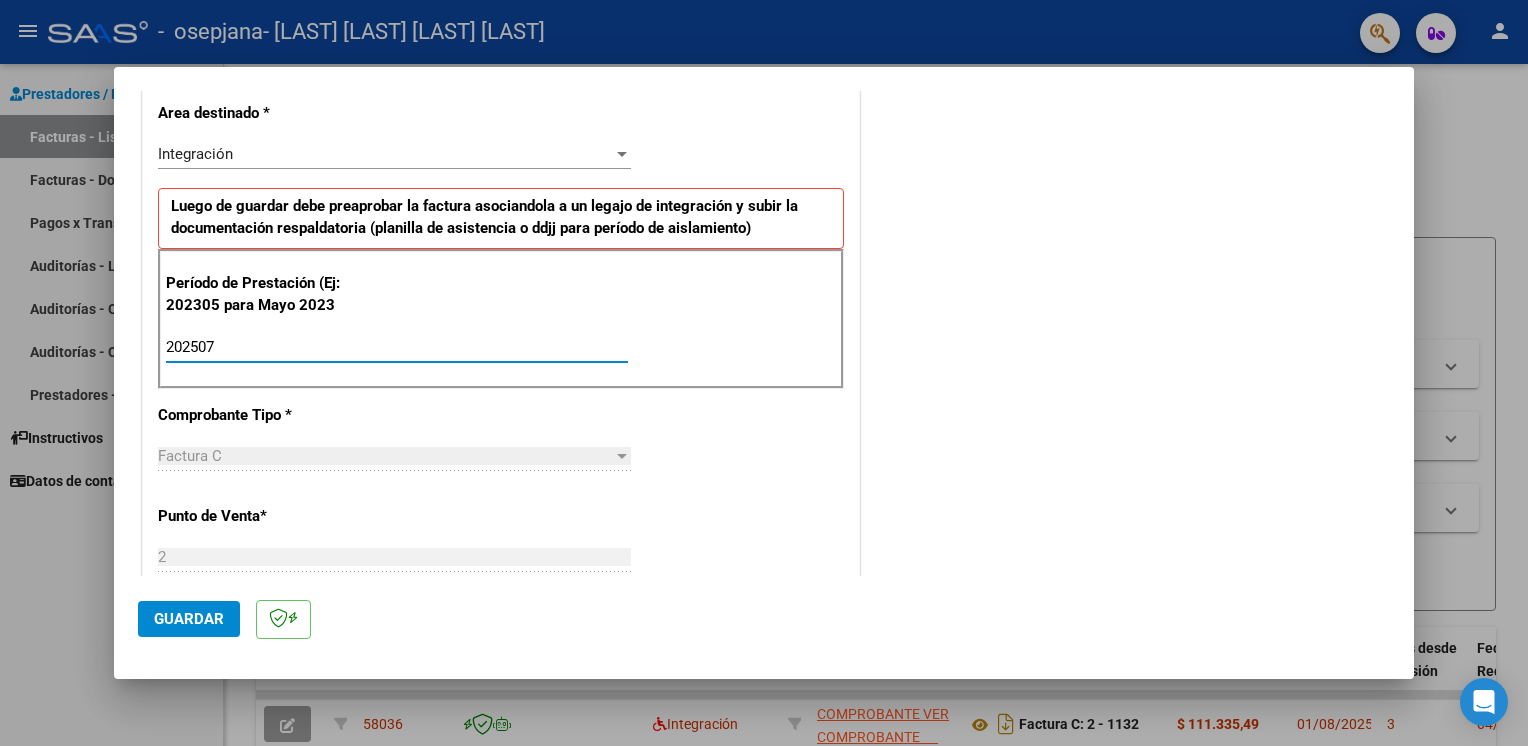 type on "202507" 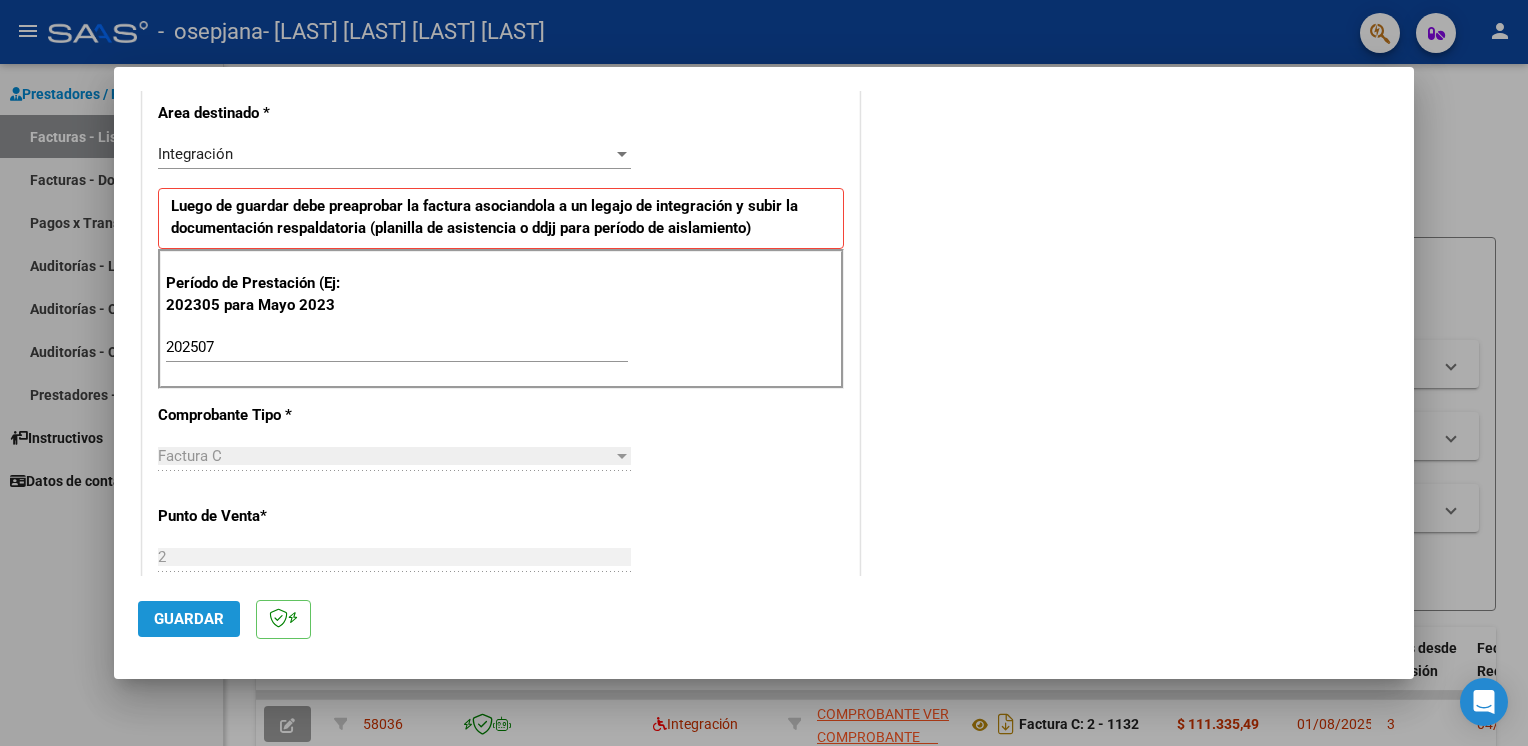 click on "Guardar" 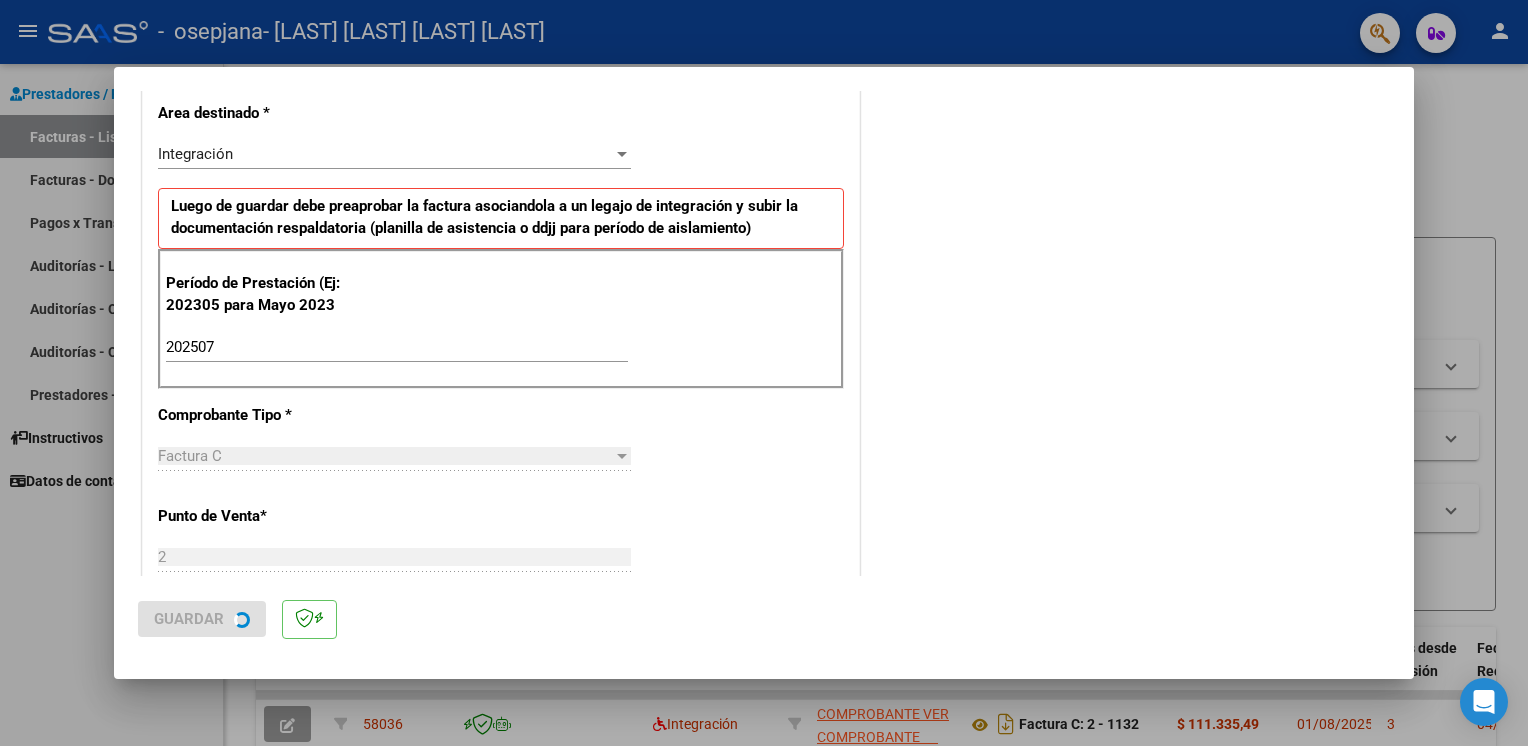 scroll, scrollTop: 0, scrollLeft: 0, axis: both 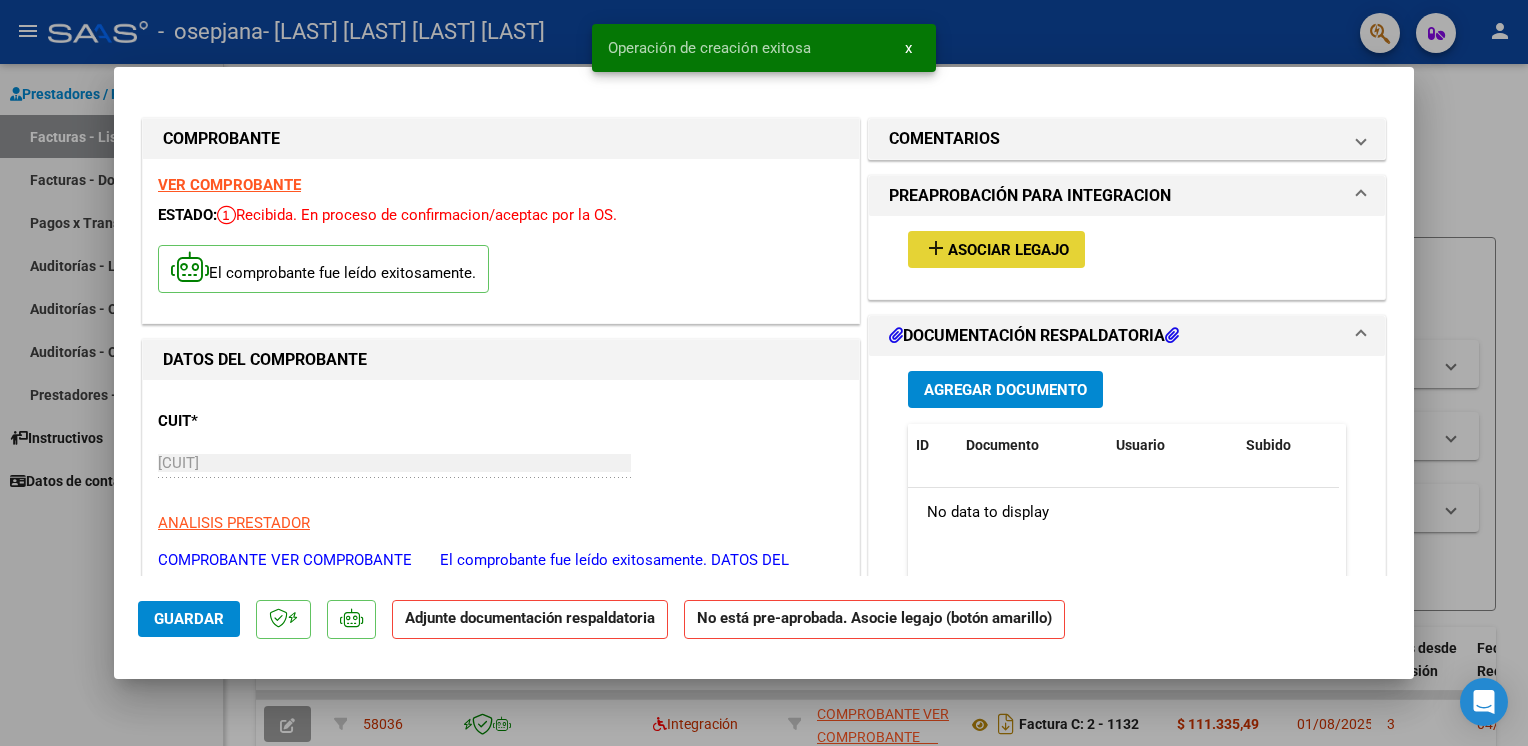 click on "Asociar Legajo" at bounding box center [1008, 250] 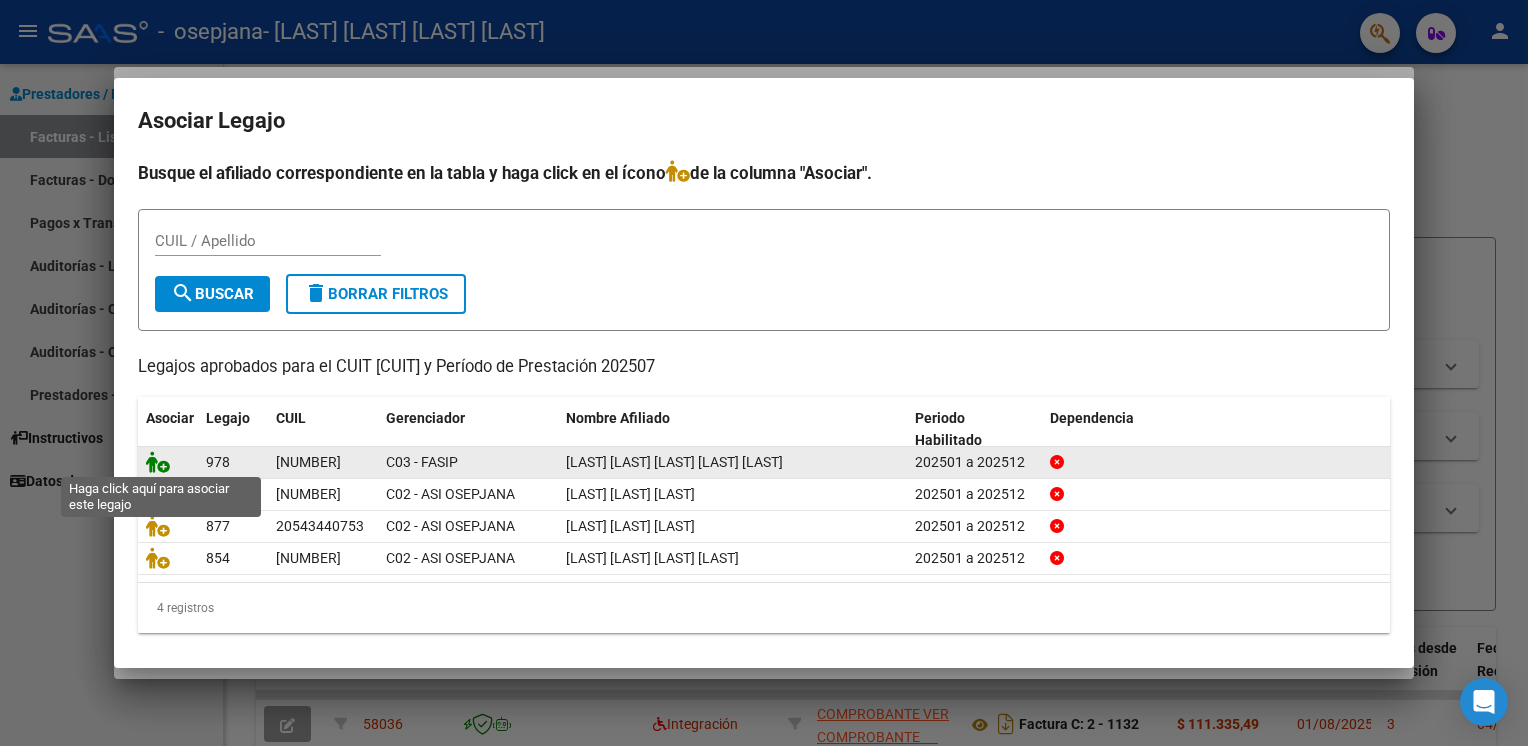 click 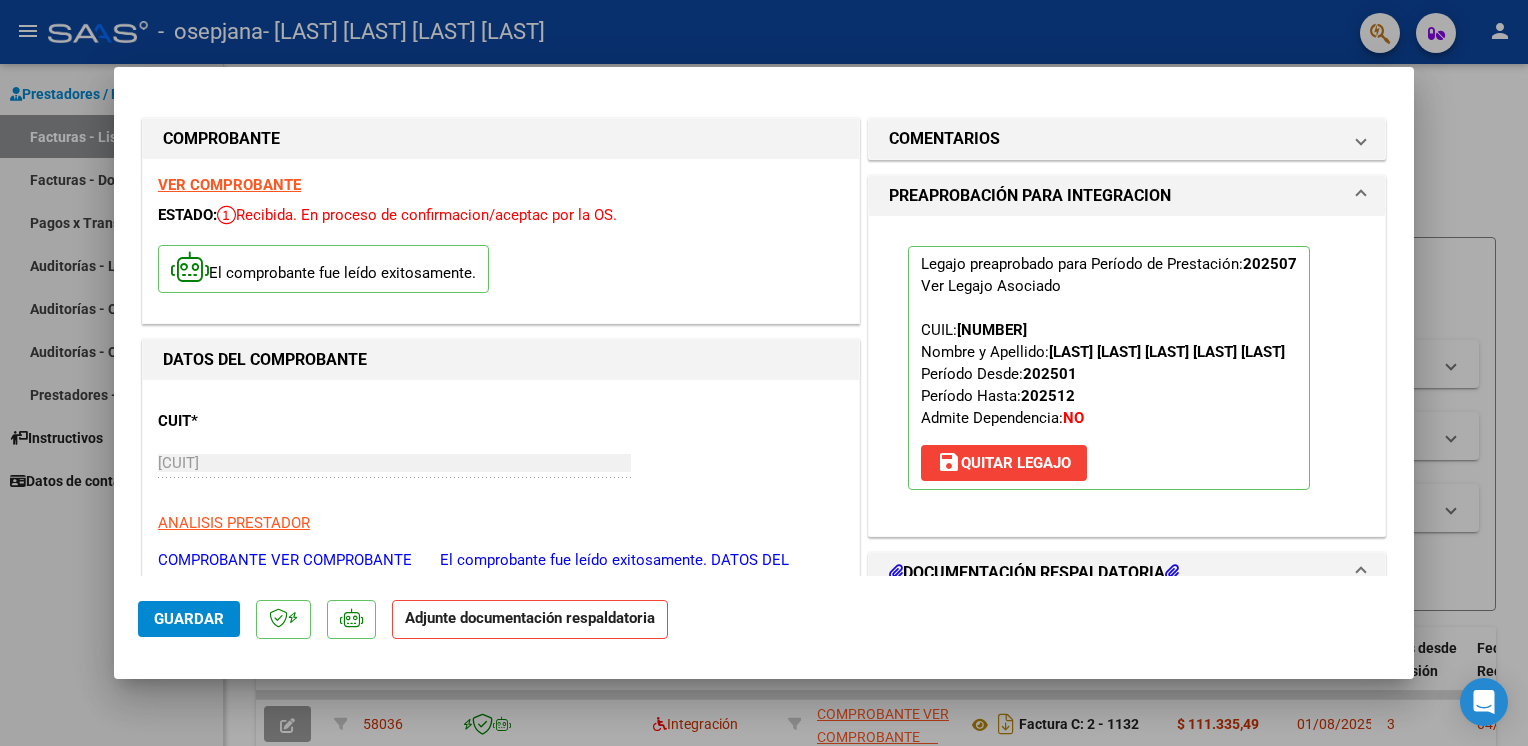 scroll, scrollTop: 424, scrollLeft: 0, axis: vertical 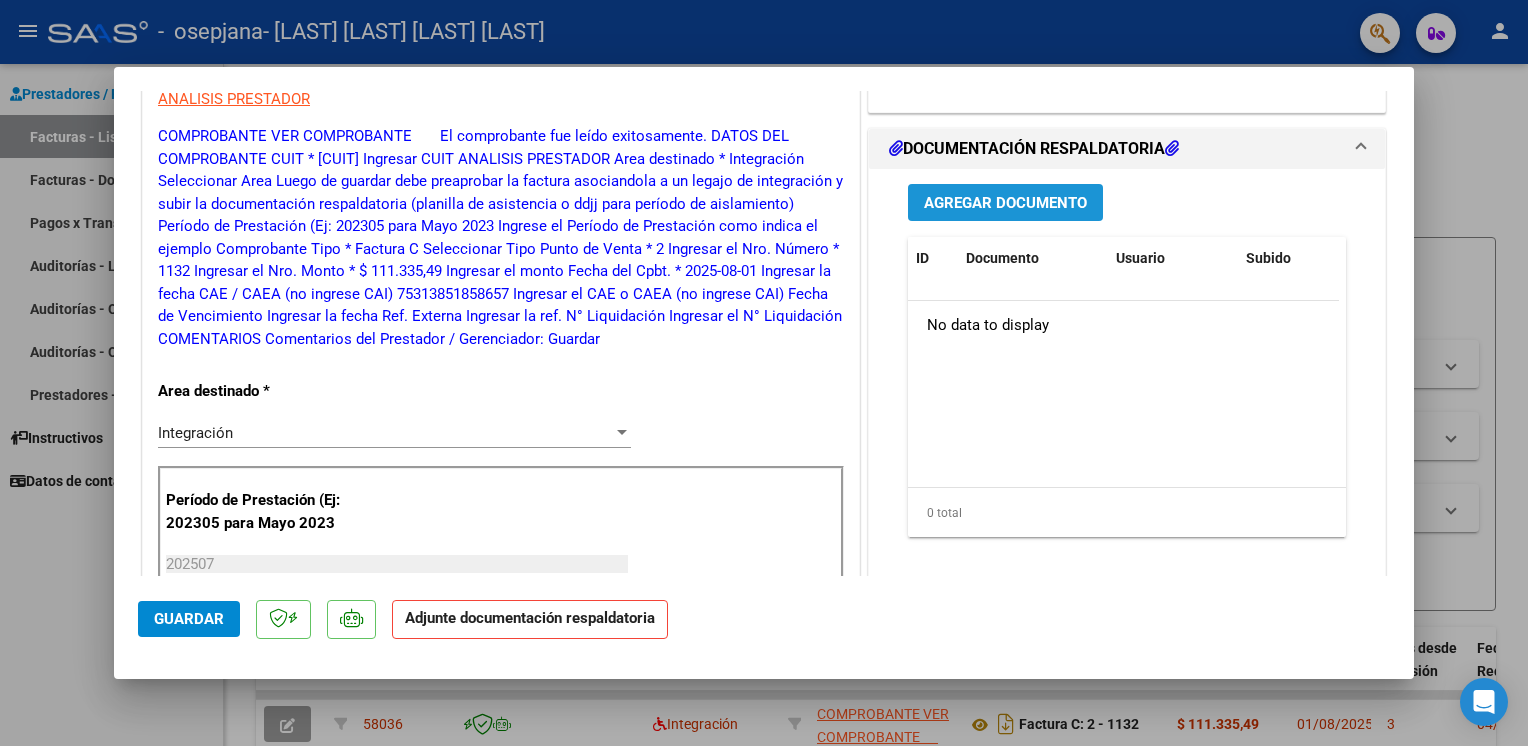 click on "Agregar Documento" at bounding box center [1005, 203] 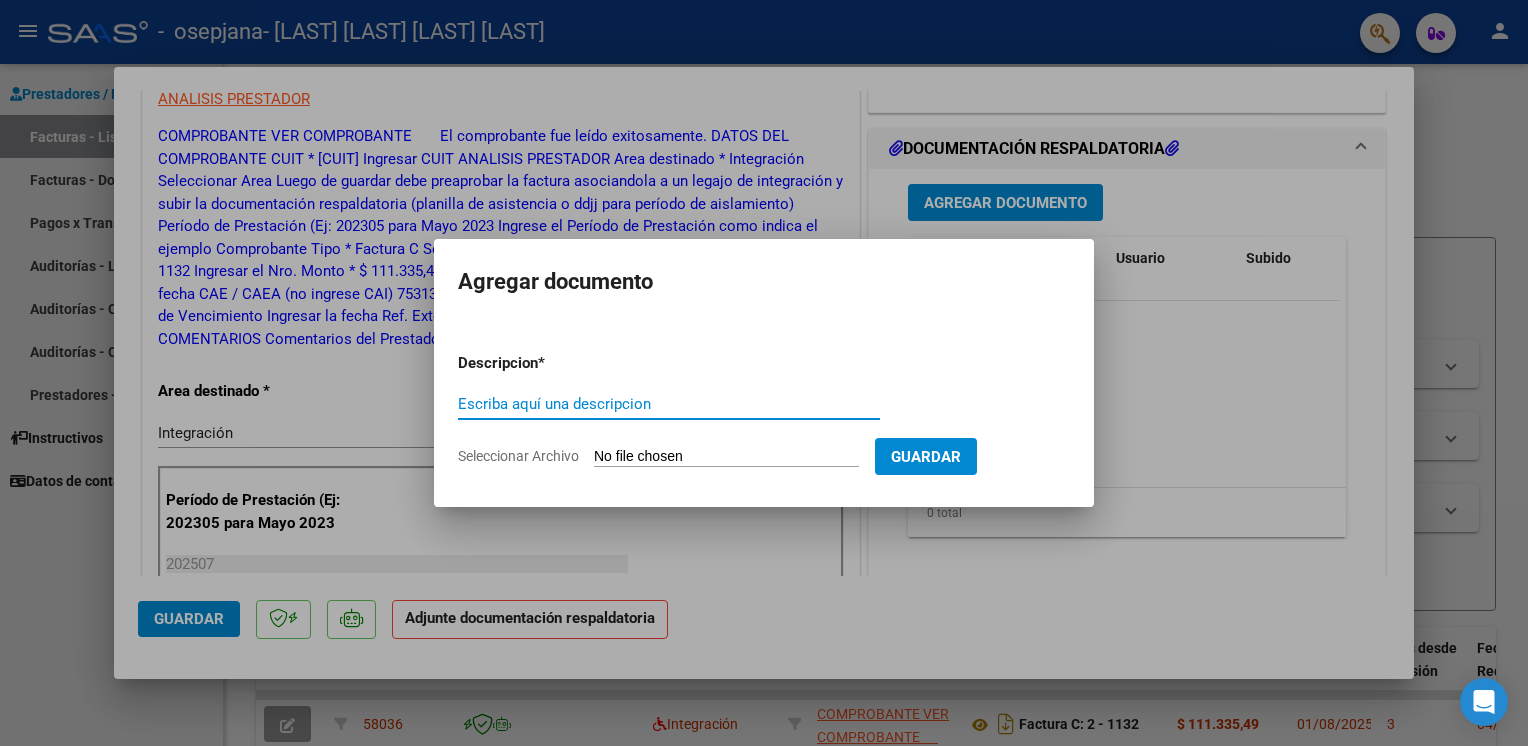 click on "Seleccionar Archivo" 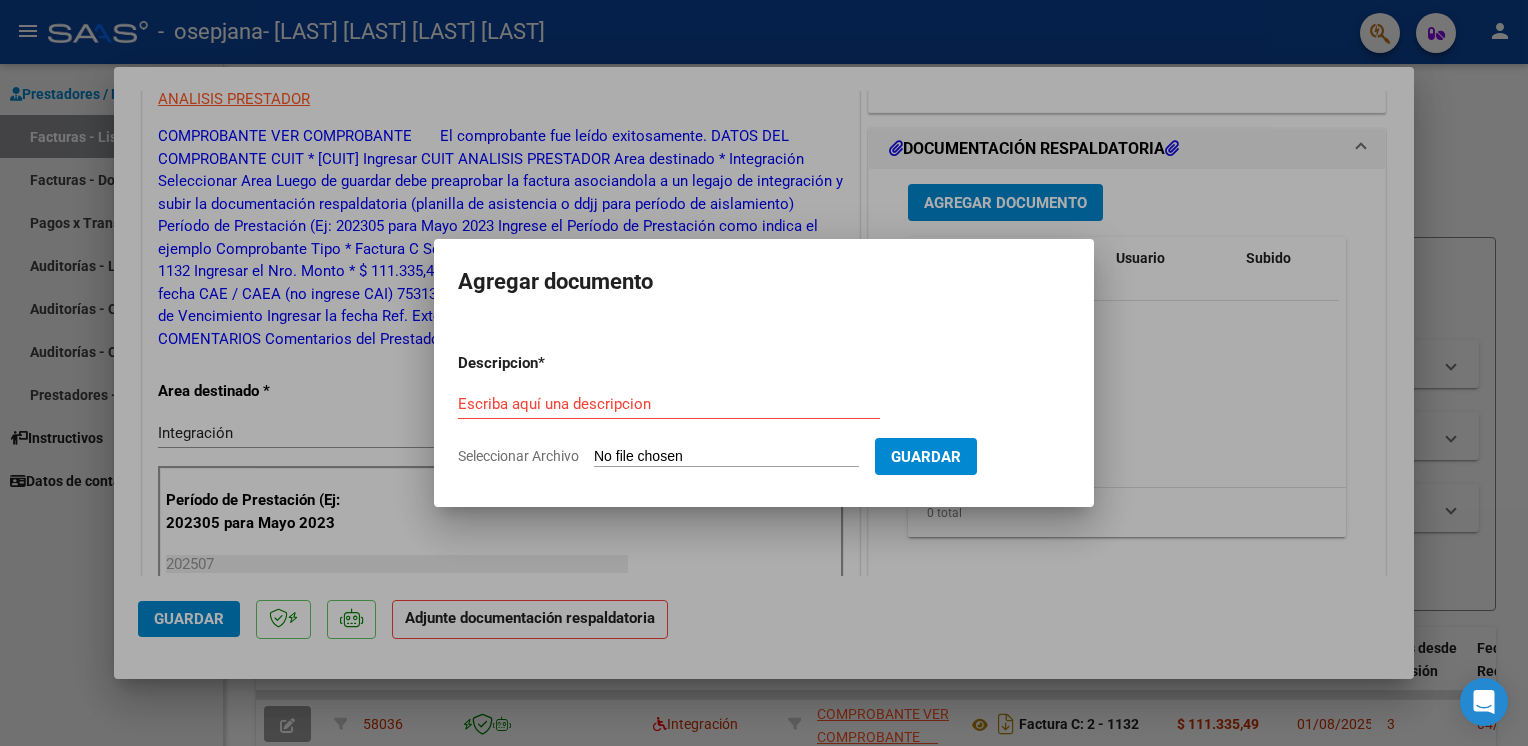 type on "C:\fakepath\planilla_de_[LAST] [LAST], [LAST]_mes_de_julio.pdf" 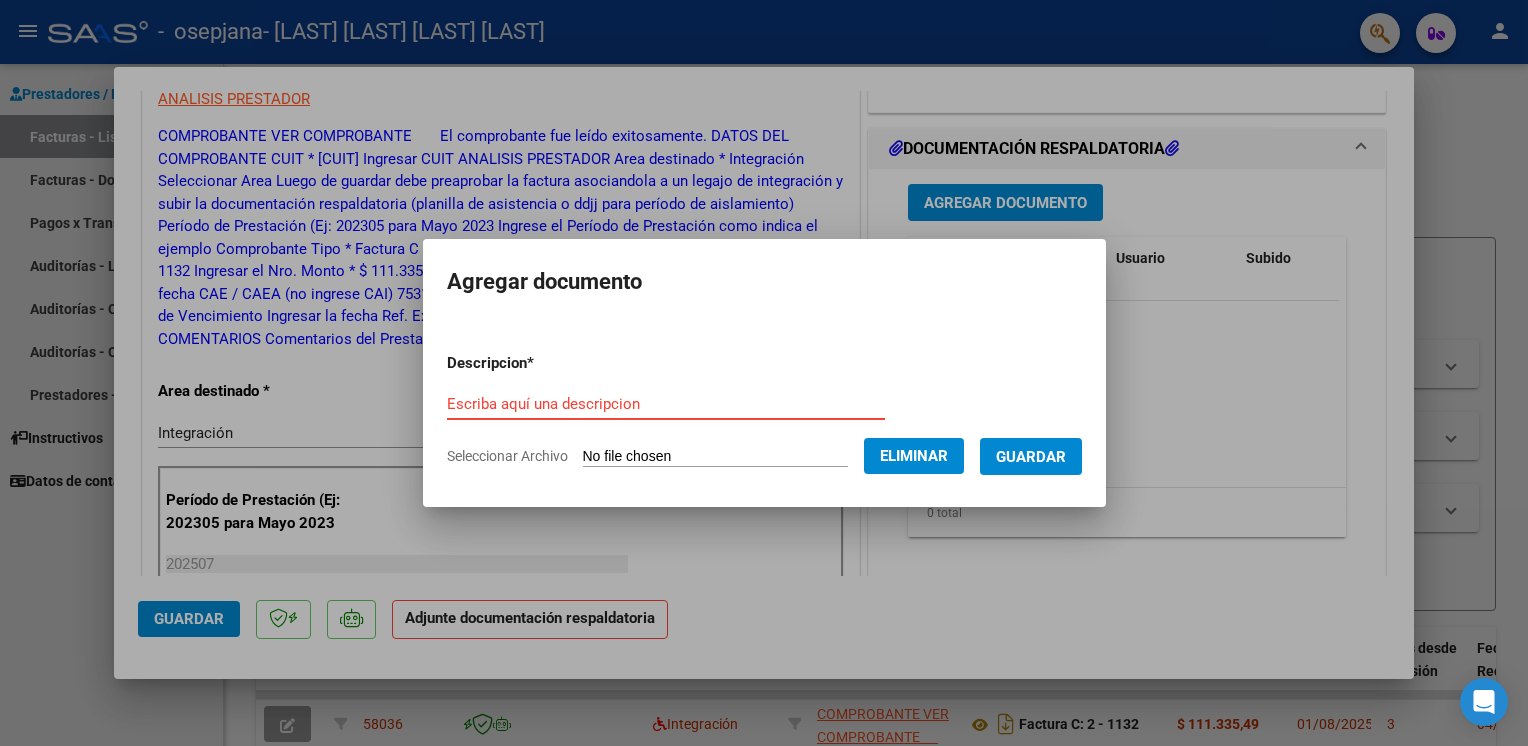 click on "Escriba aquí una descripcion" at bounding box center [666, 404] 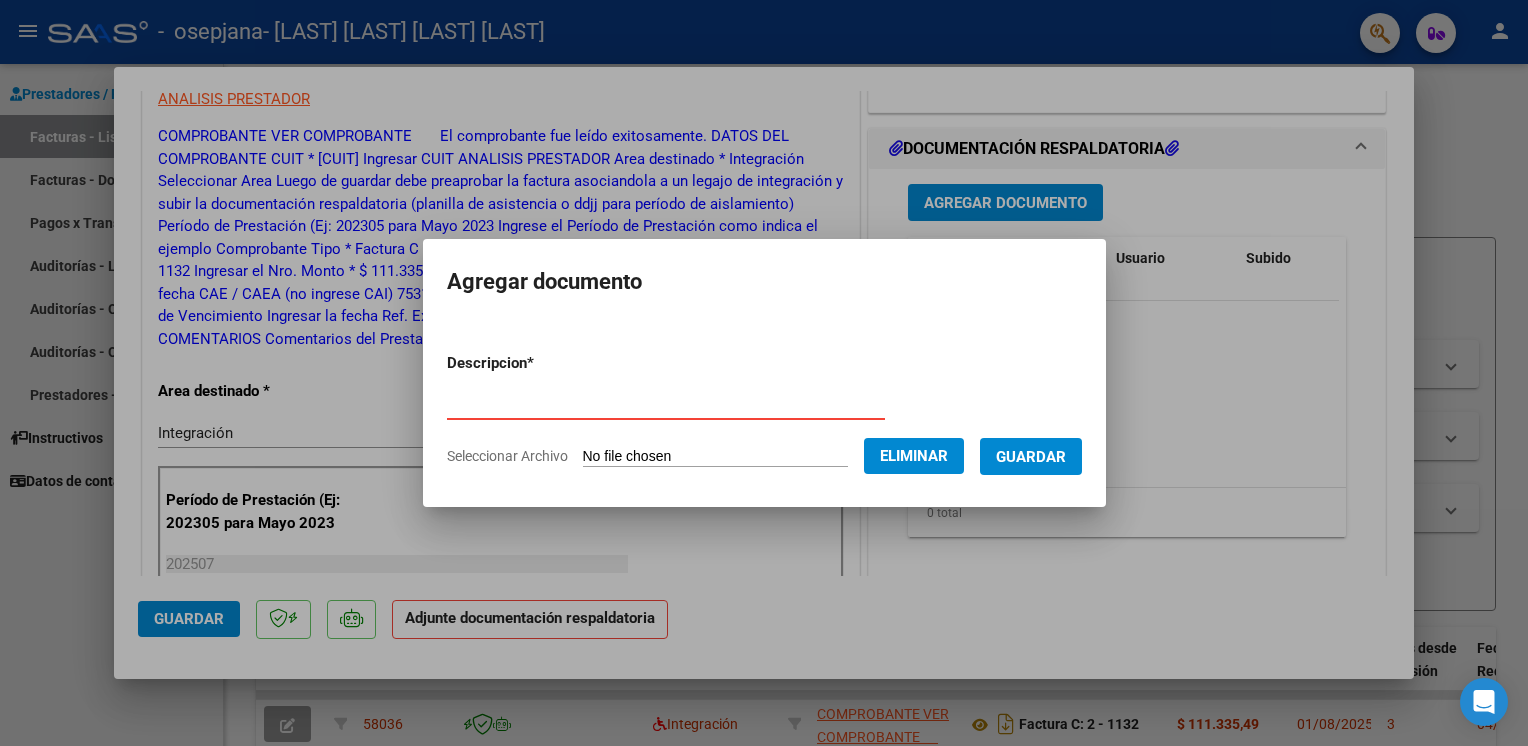type on "asistencia" 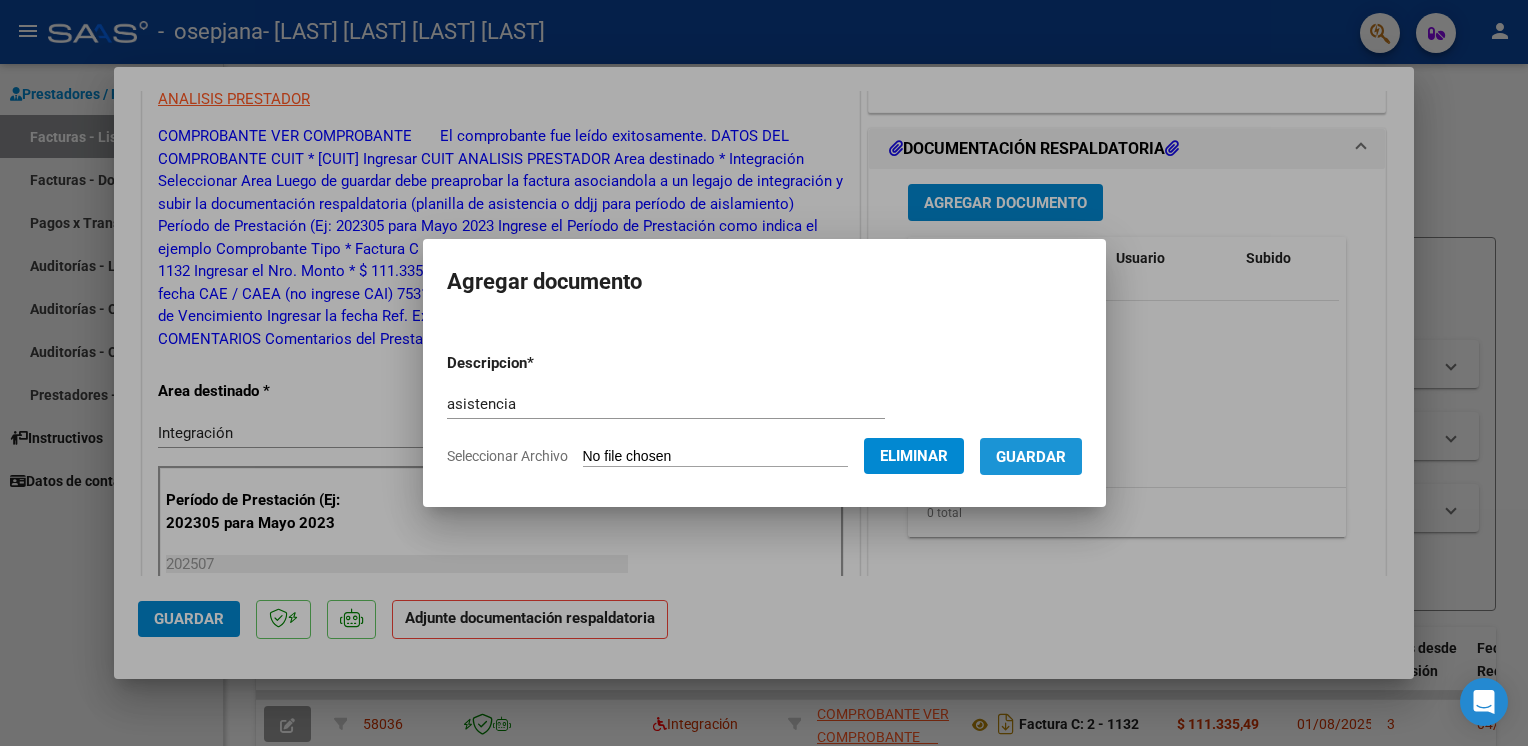 click on "Guardar" at bounding box center [1031, 457] 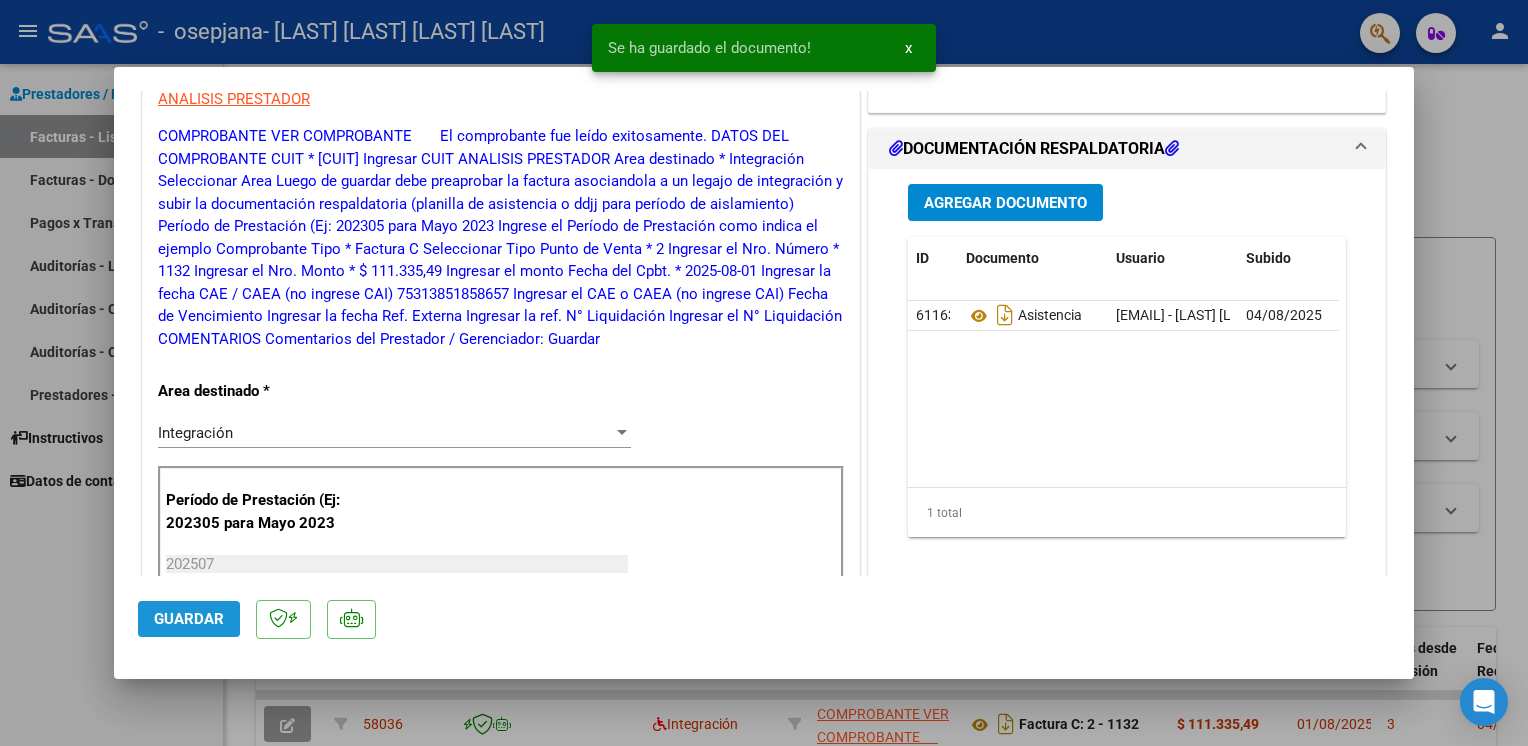 click on "Guardar" 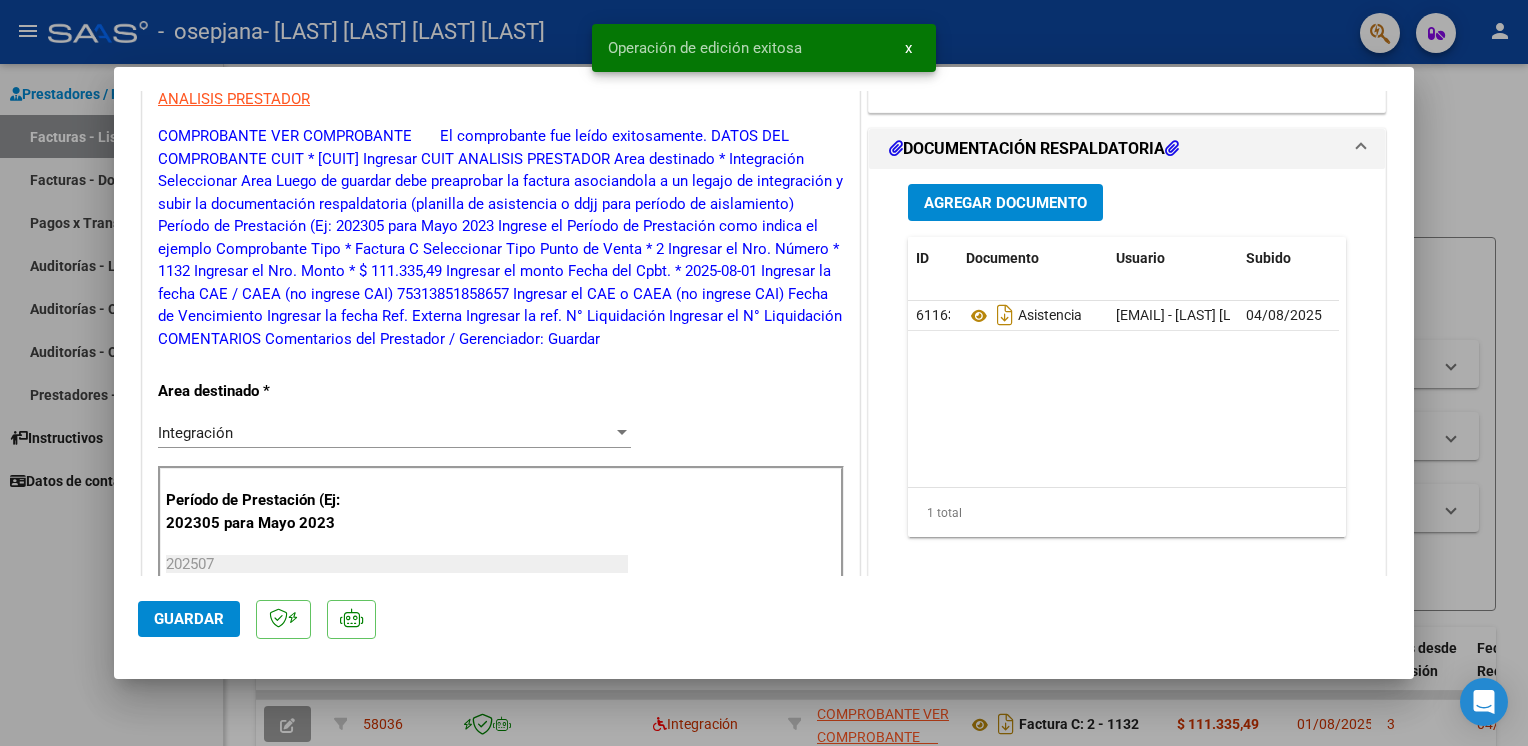 click at bounding box center (764, 373) 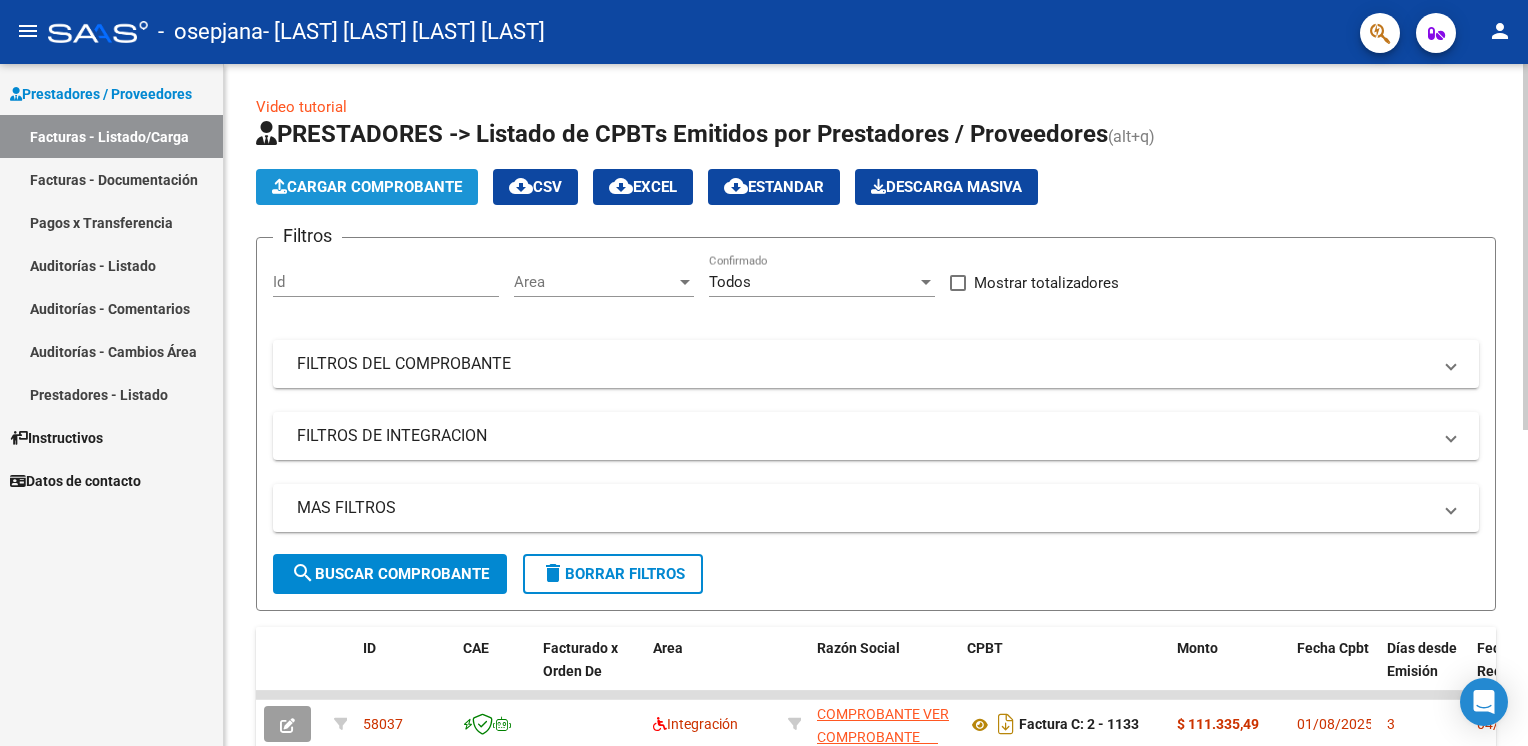 click on "Cargar Comprobante" 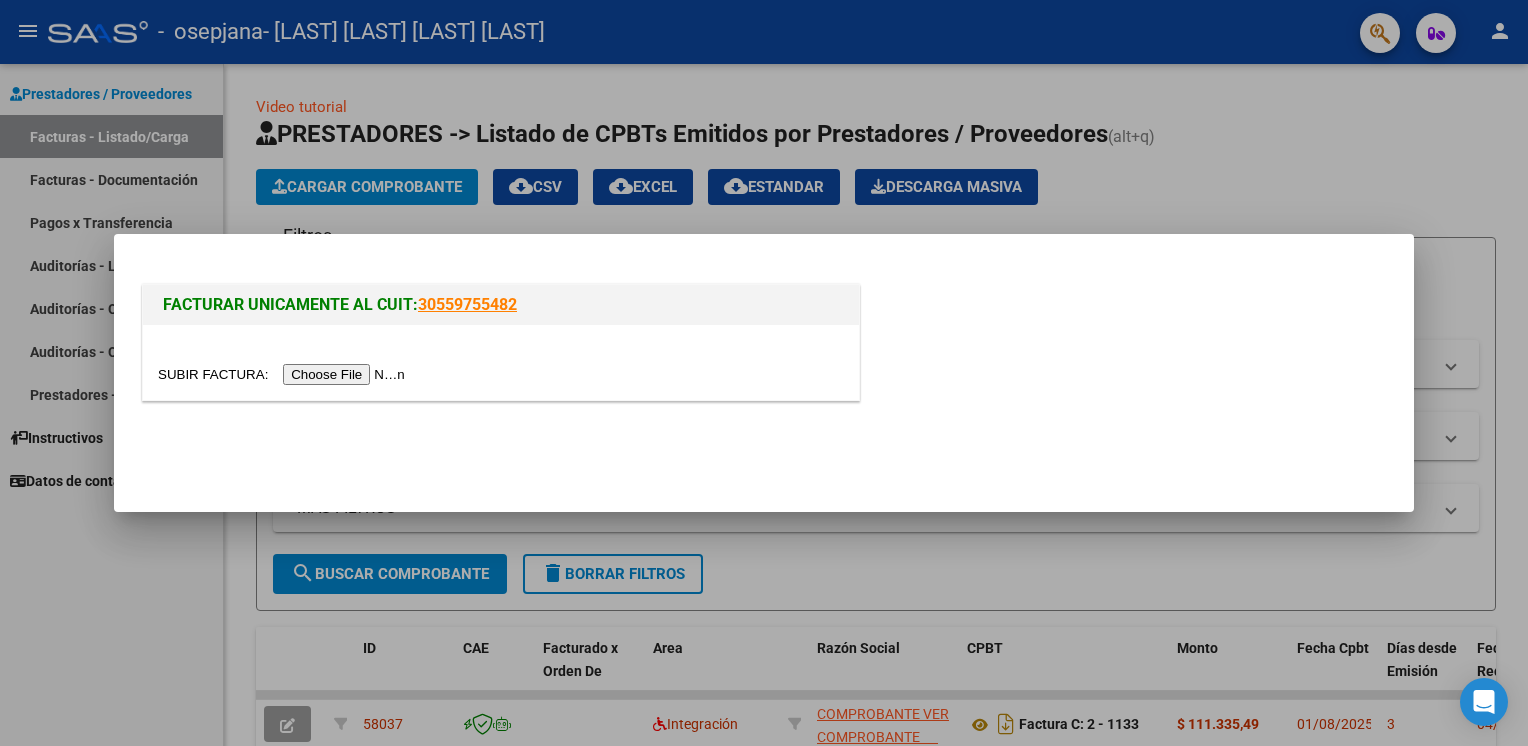 click at bounding box center (284, 374) 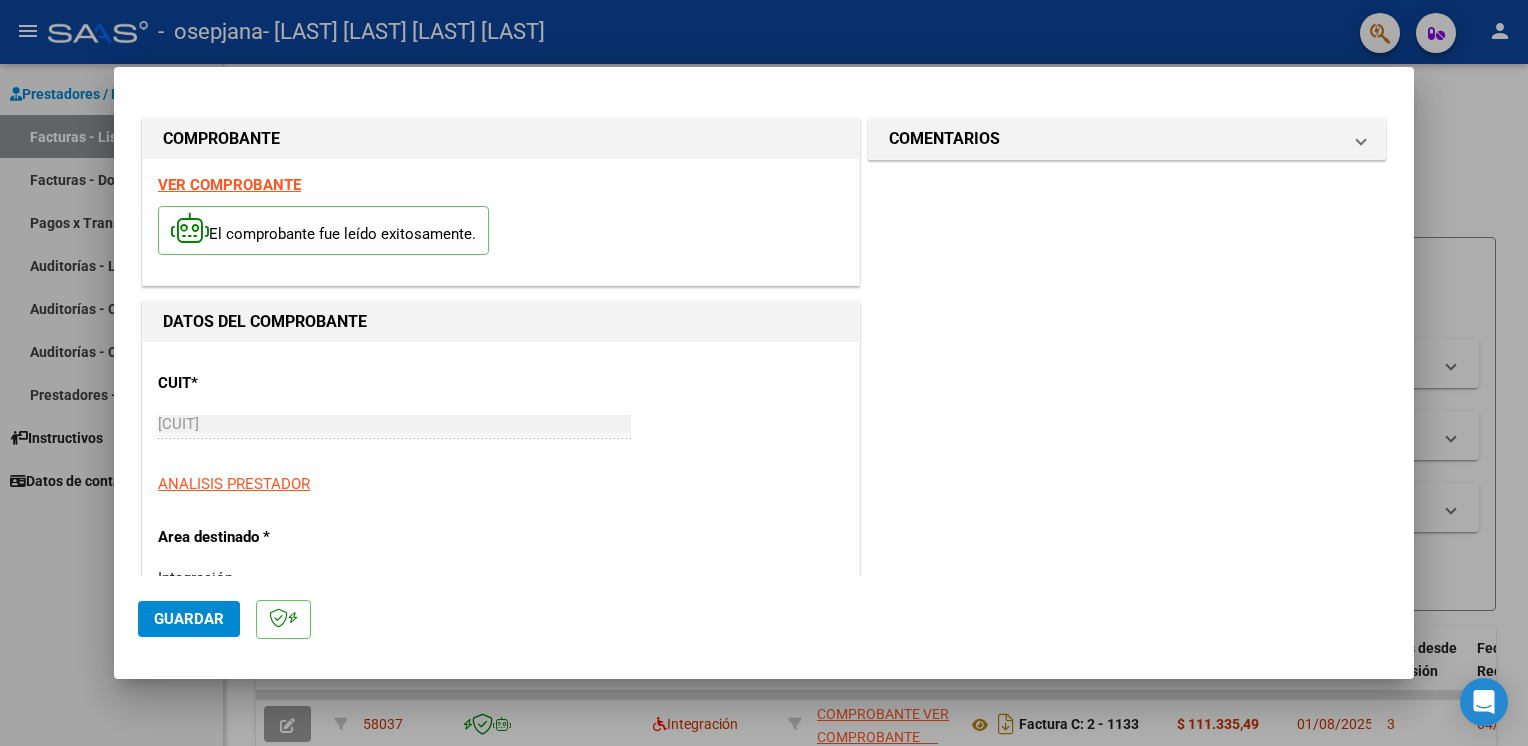 scroll, scrollTop: 424, scrollLeft: 0, axis: vertical 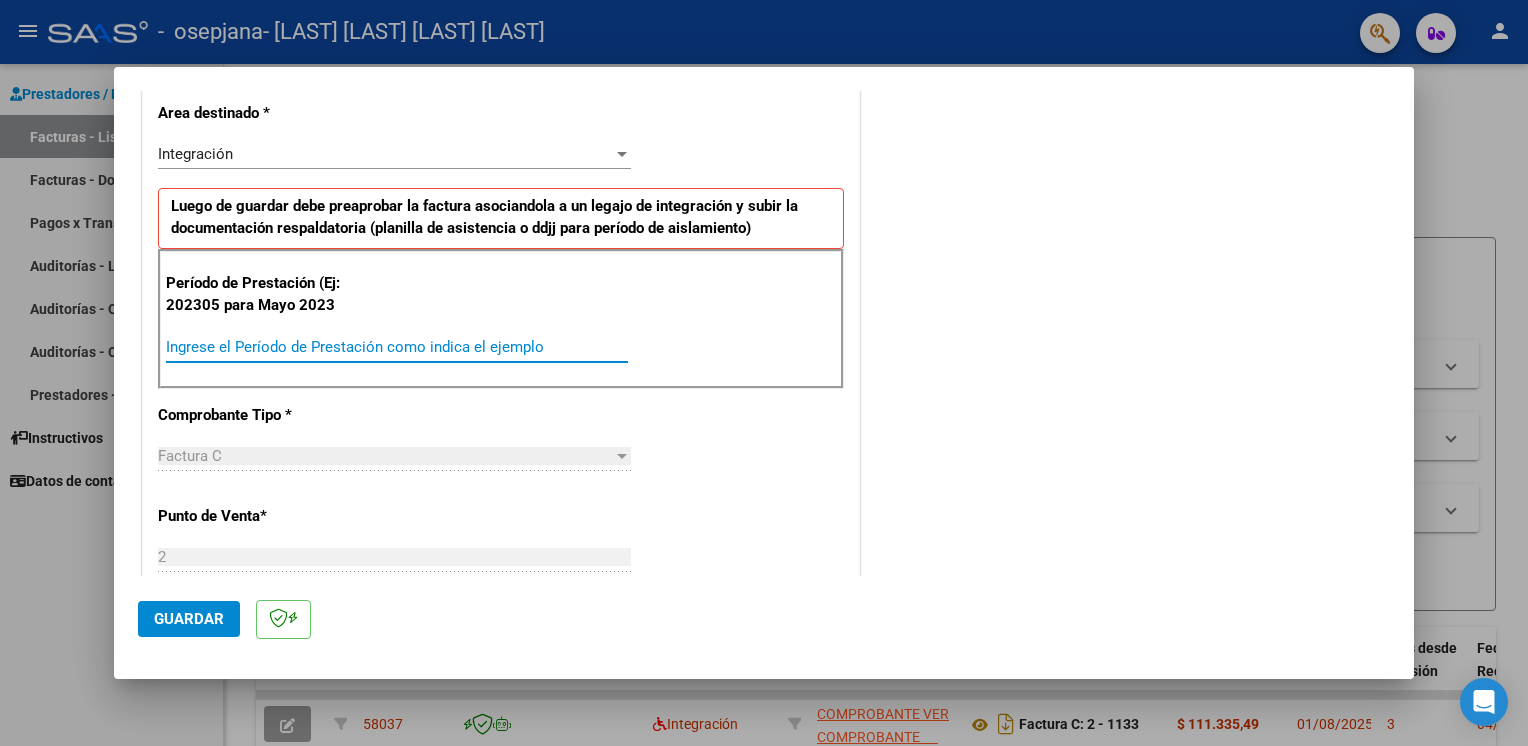 click on "Ingrese el Período de Prestación como indica el ejemplo" at bounding box center (397, 347) 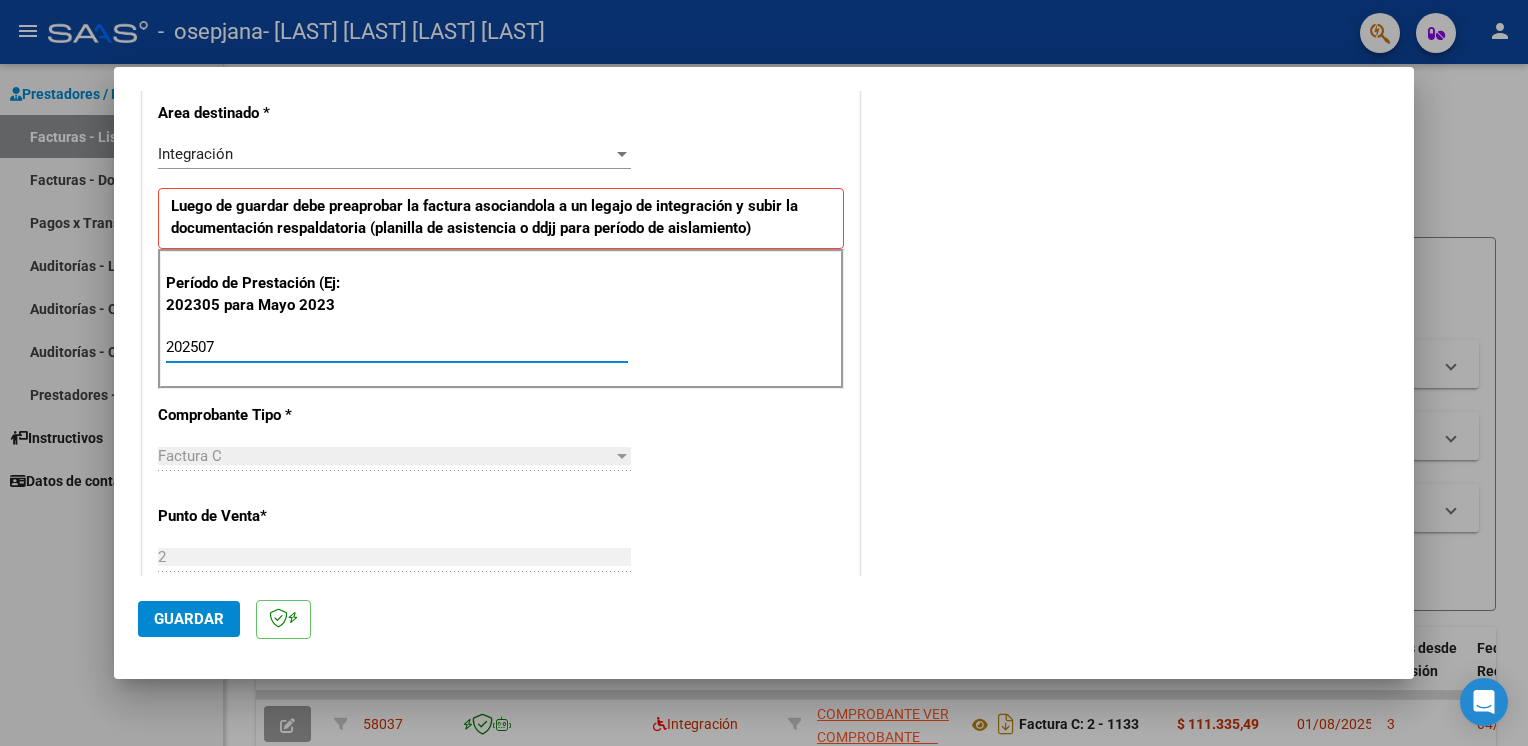 type on "202507" 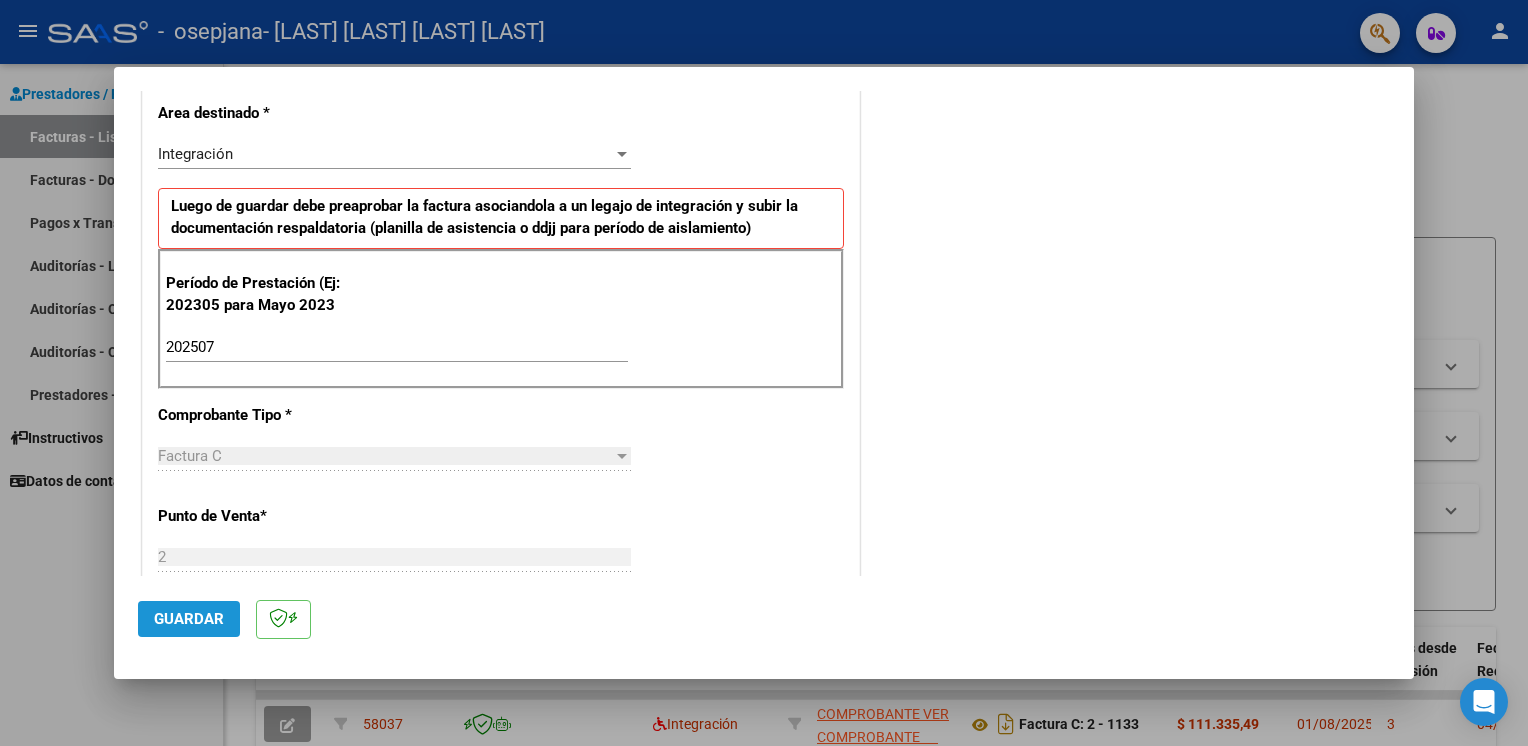 click on "Guardar" 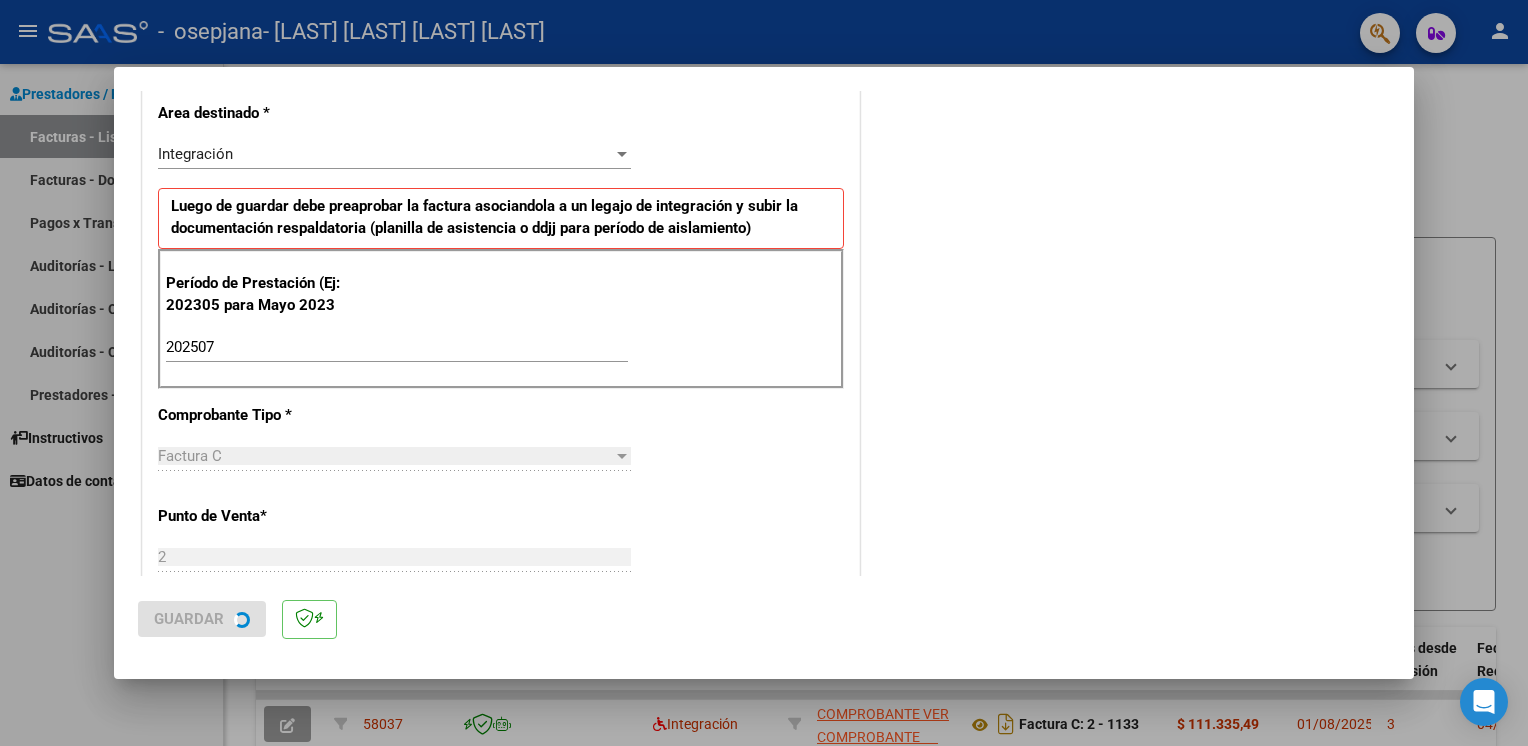 scroll, scrollTop: 0, scrollLeft: 0, axis: both 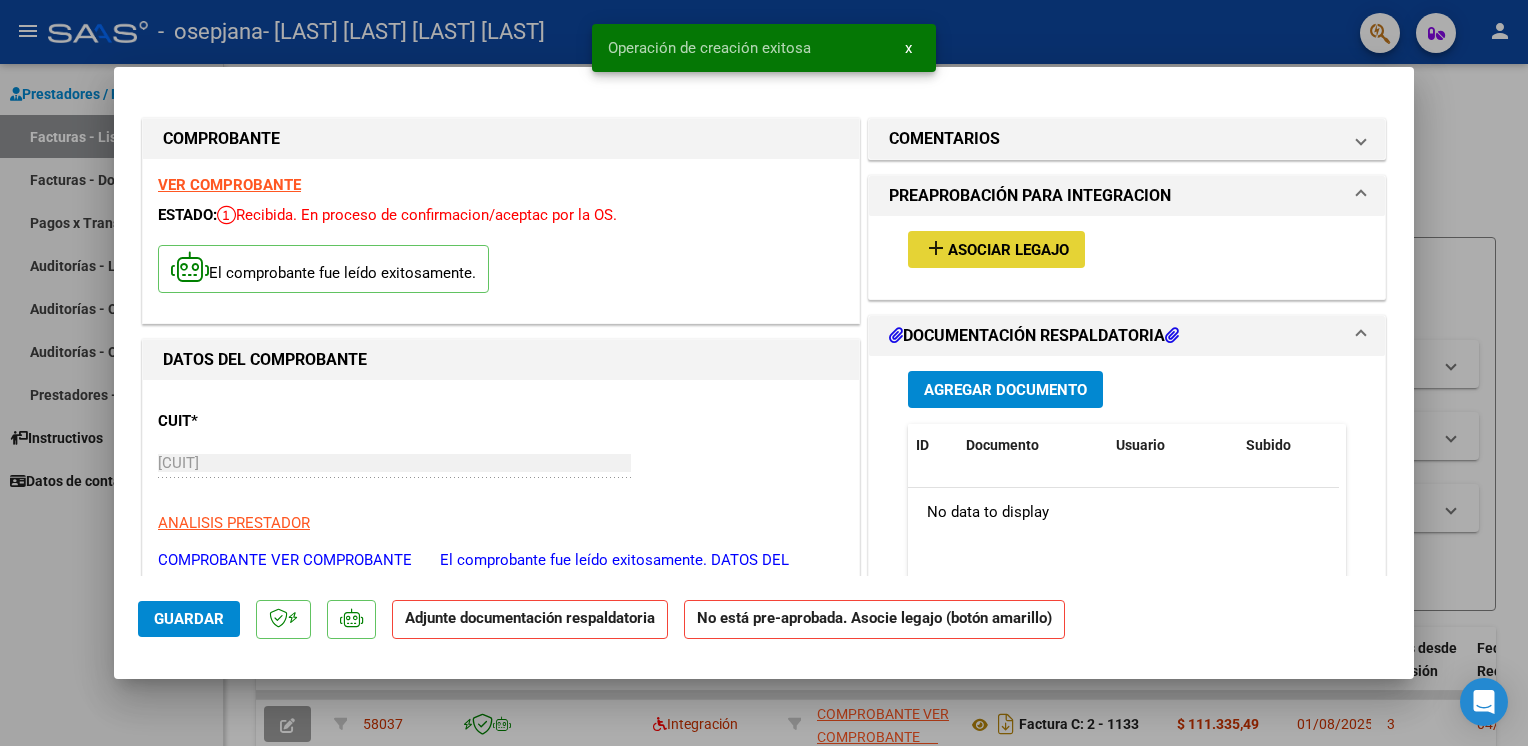 click on "Asociar Legajo" at bounding box center (1008, 250) 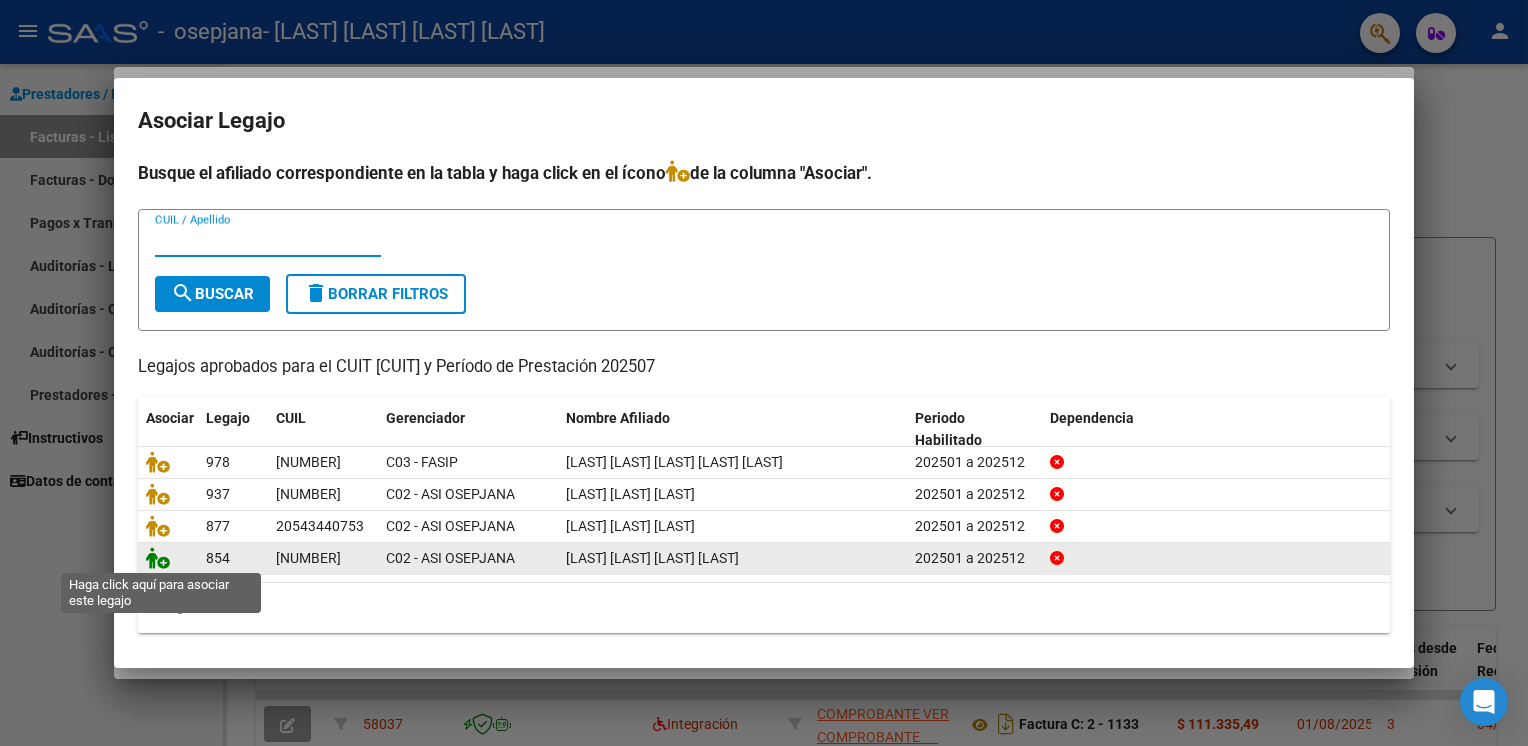 click 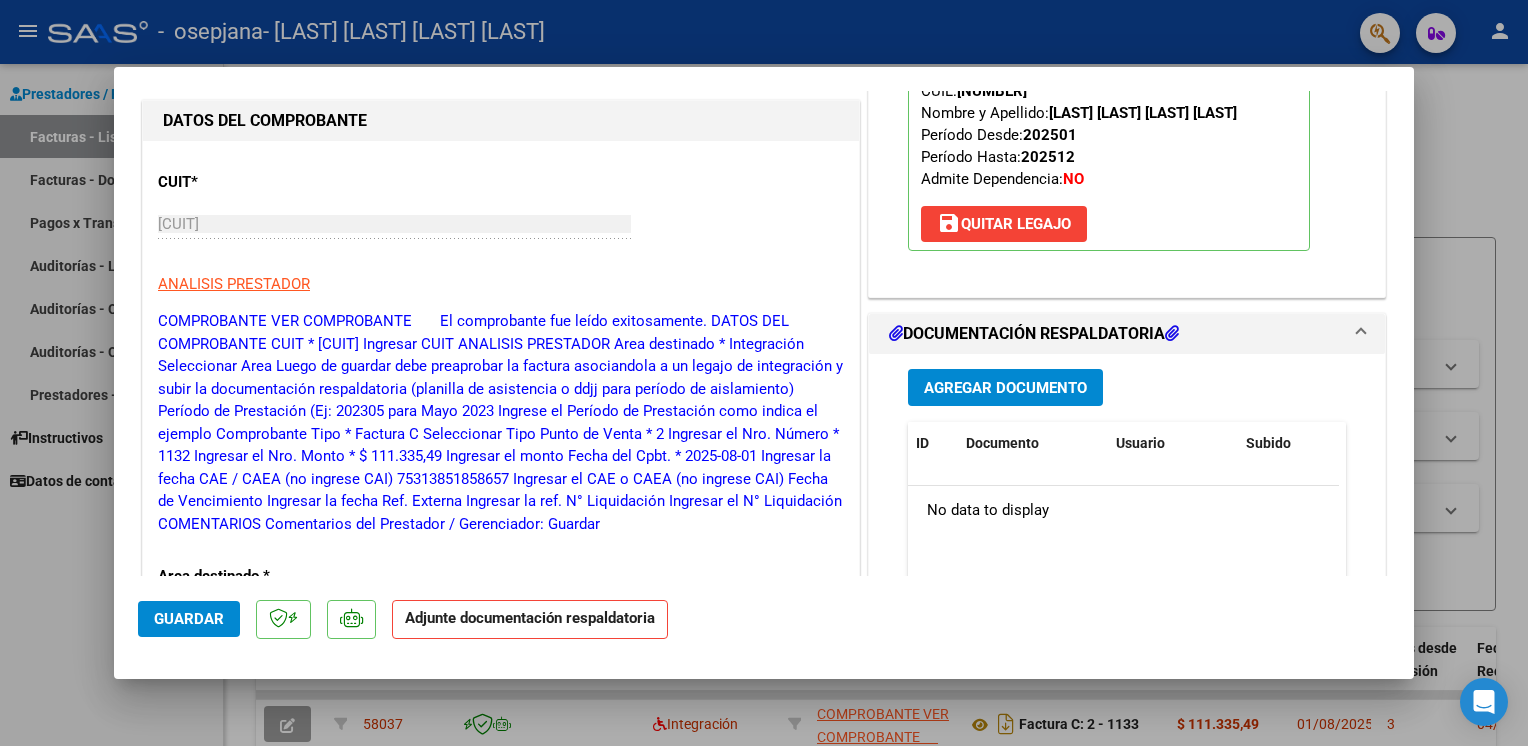 scroll, scrollTop: 253, scrollLeft: 0, axis: vertical 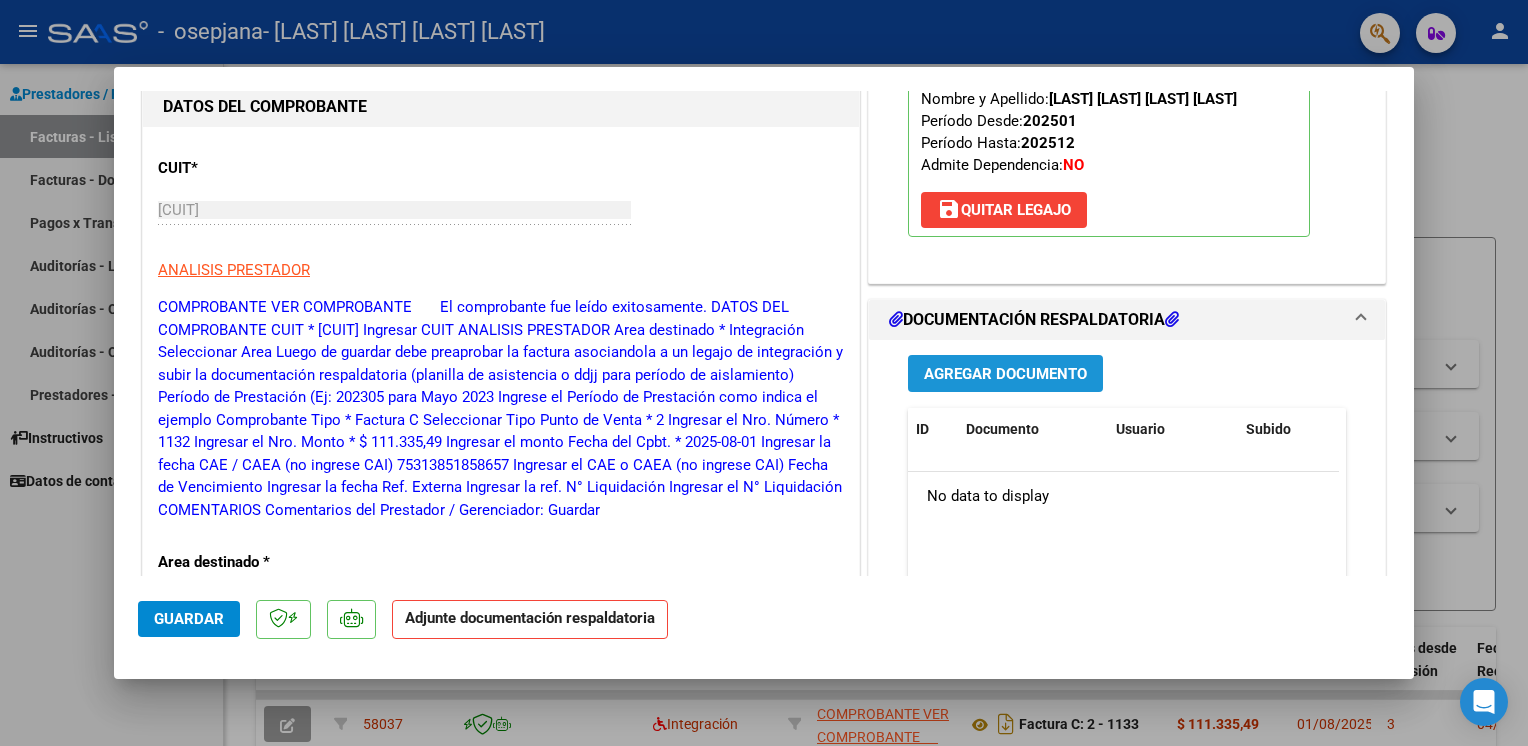 click on "Agregar Documento" at bounding box center (1005, 374) 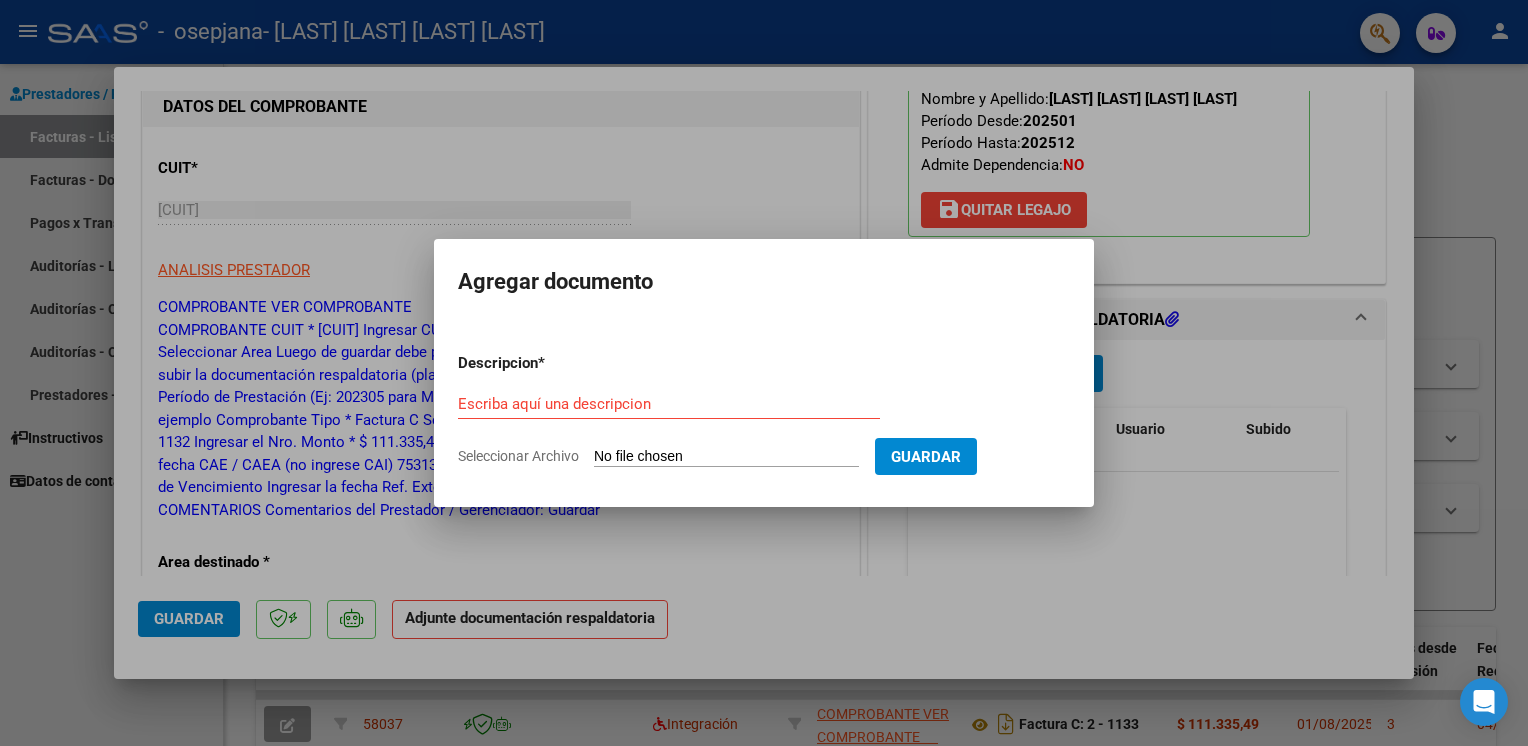 click on "Seleccionar Archivo" 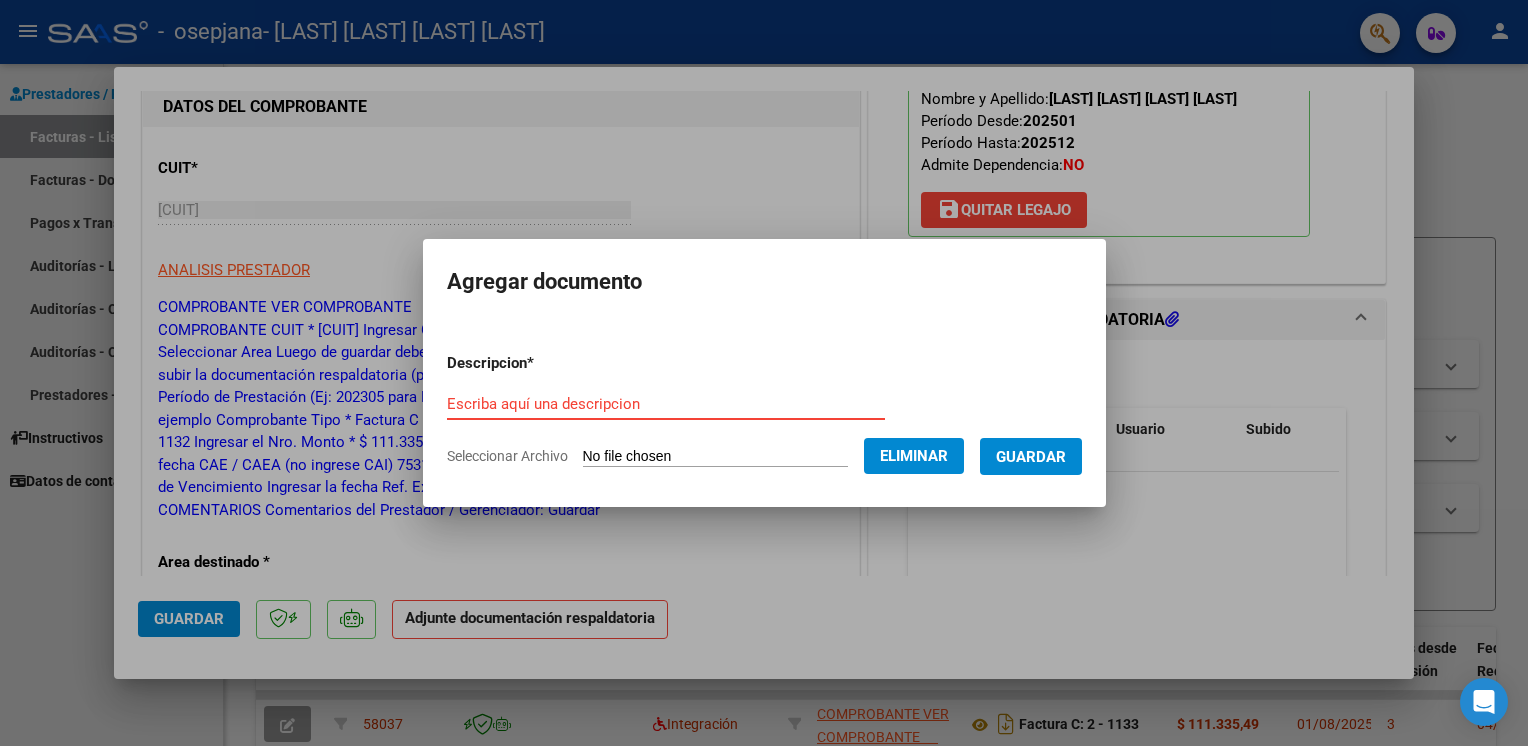 click on "Escriba aquí una descripcion" at bounding box center [666, 404] 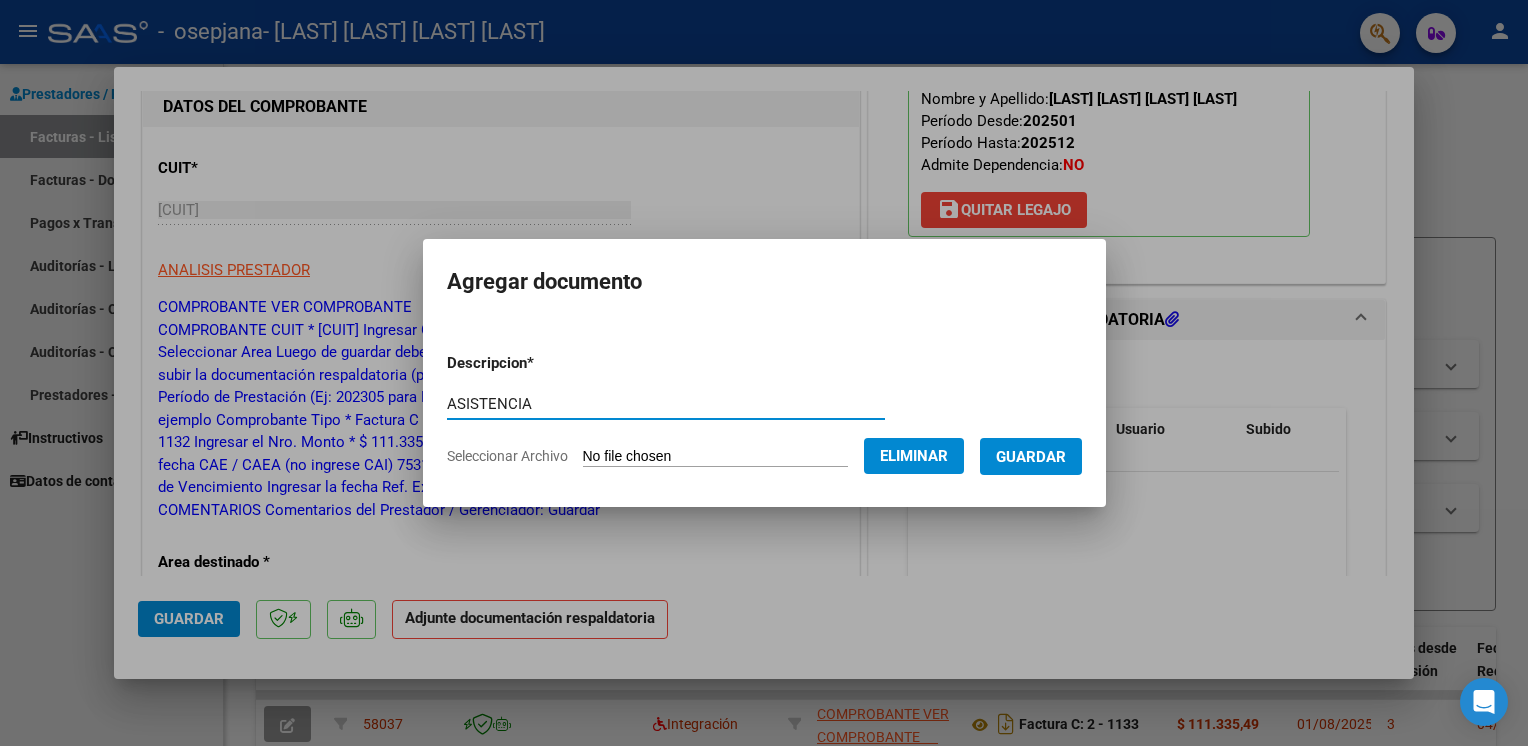 type on "ASISTENCIA" 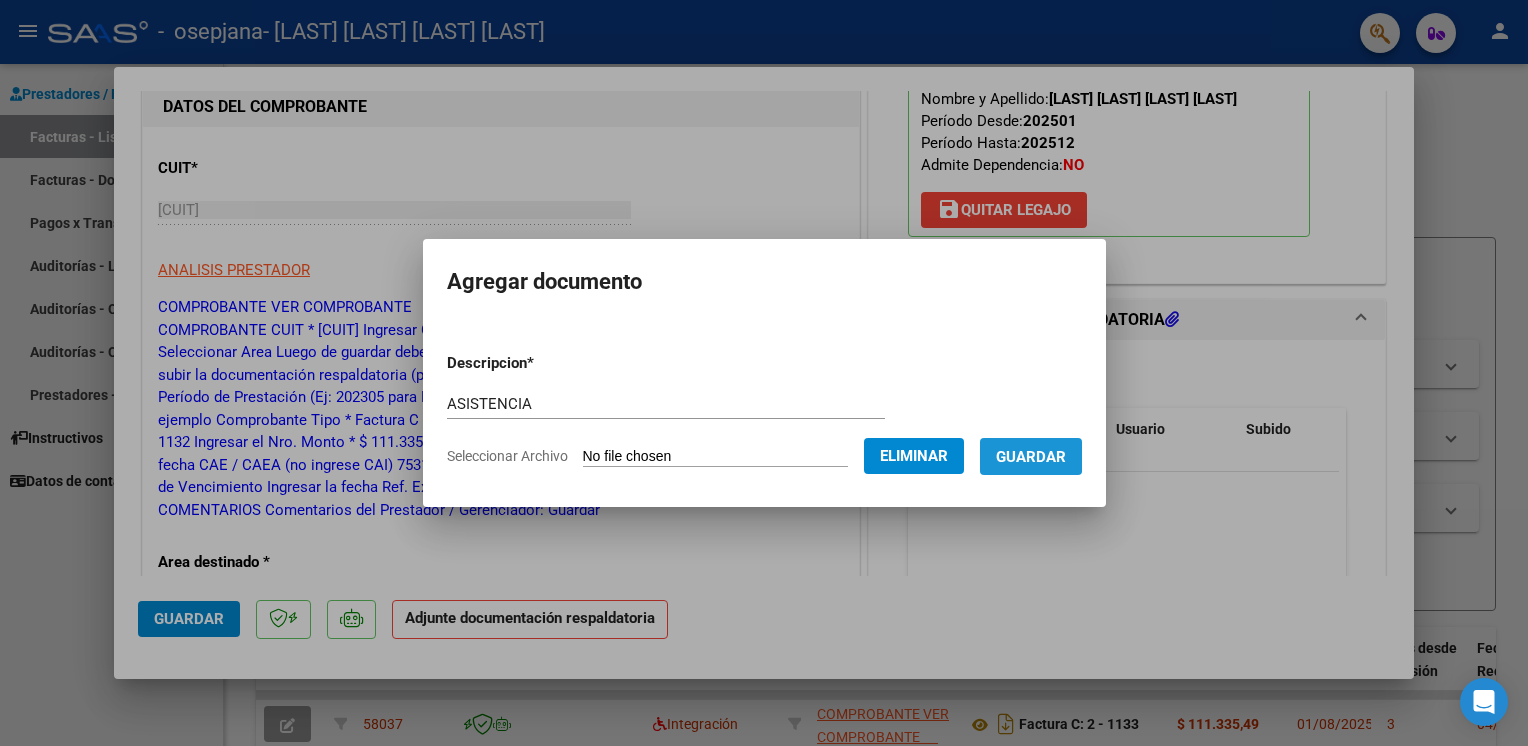 click on "Guardar" at bounding box center (1031, 457) 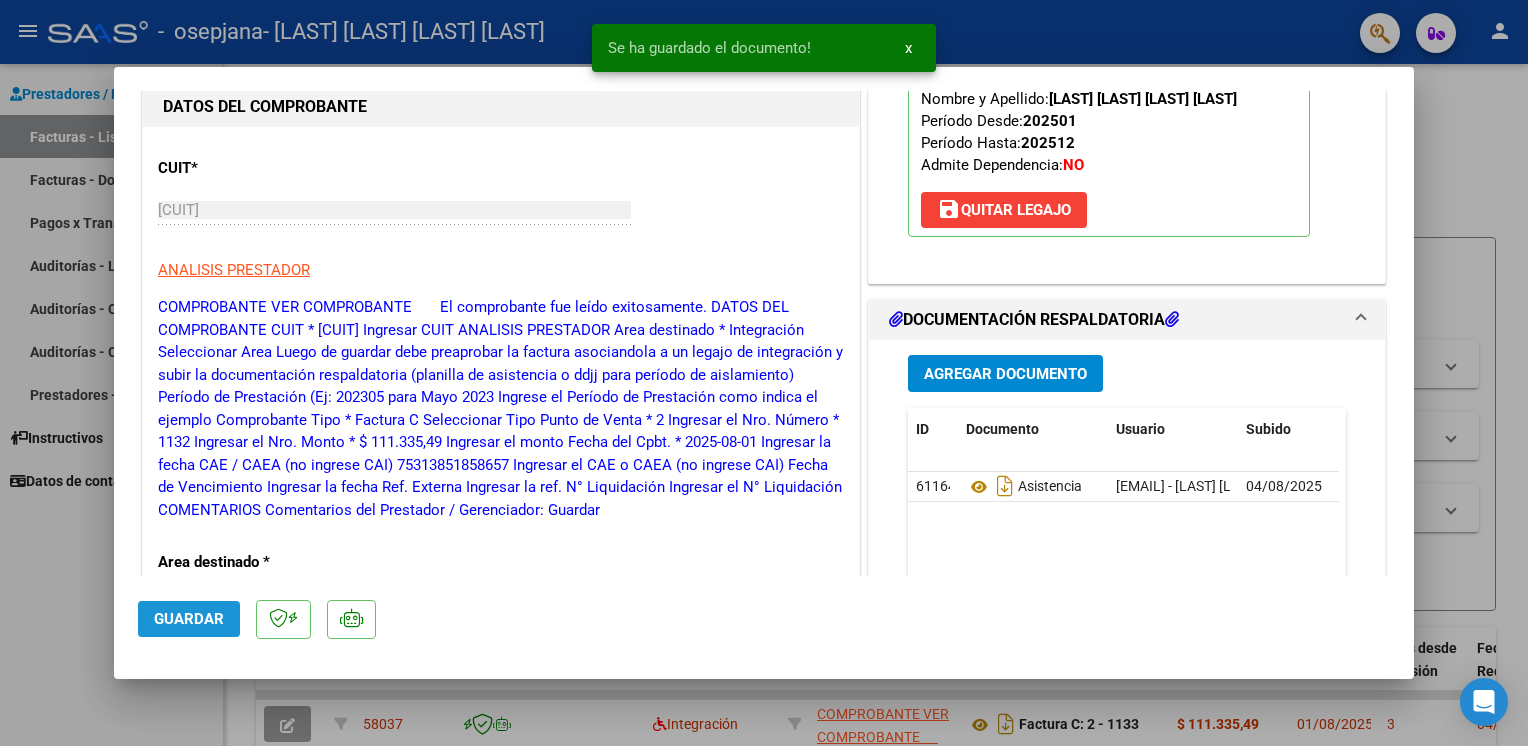 click on "Guardar" 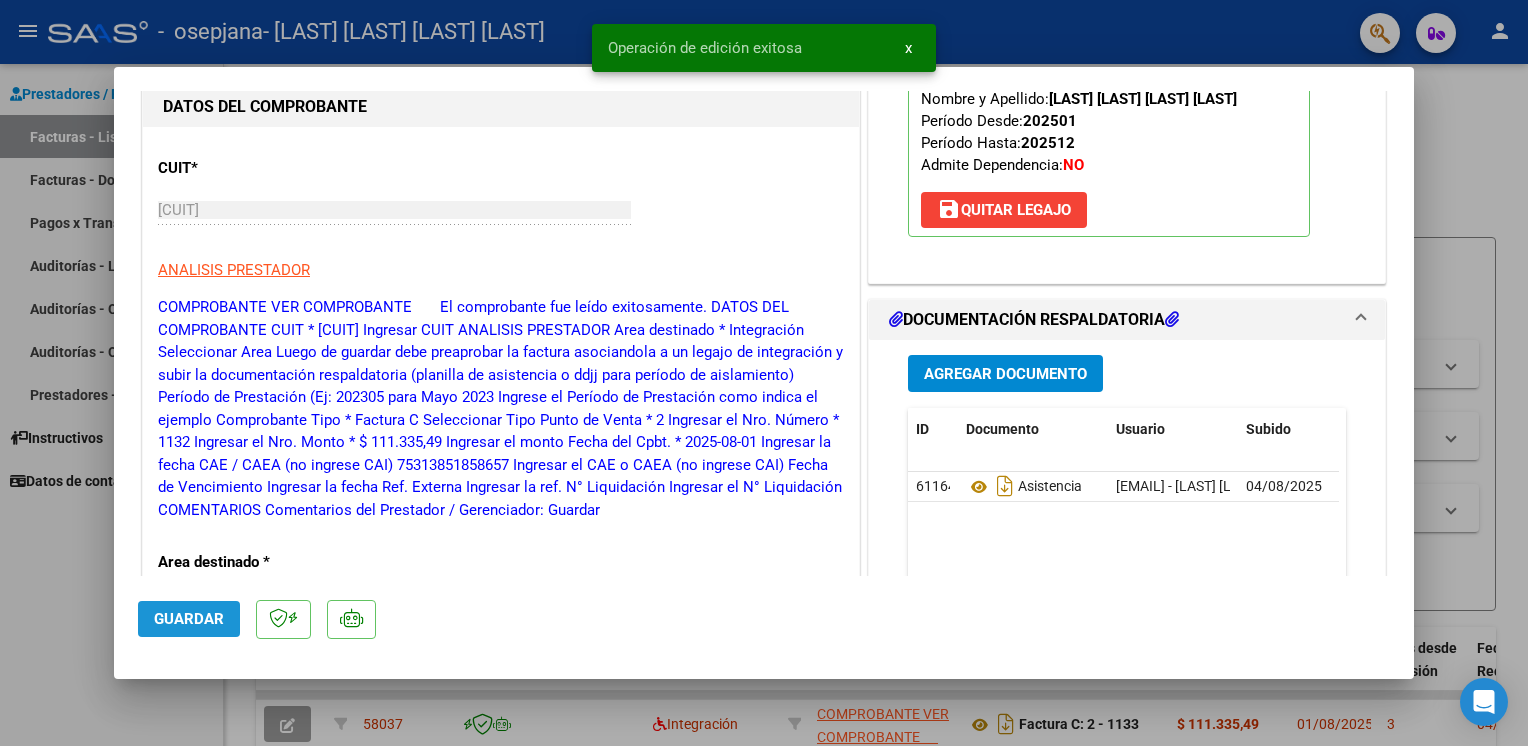 click on "Guardar" 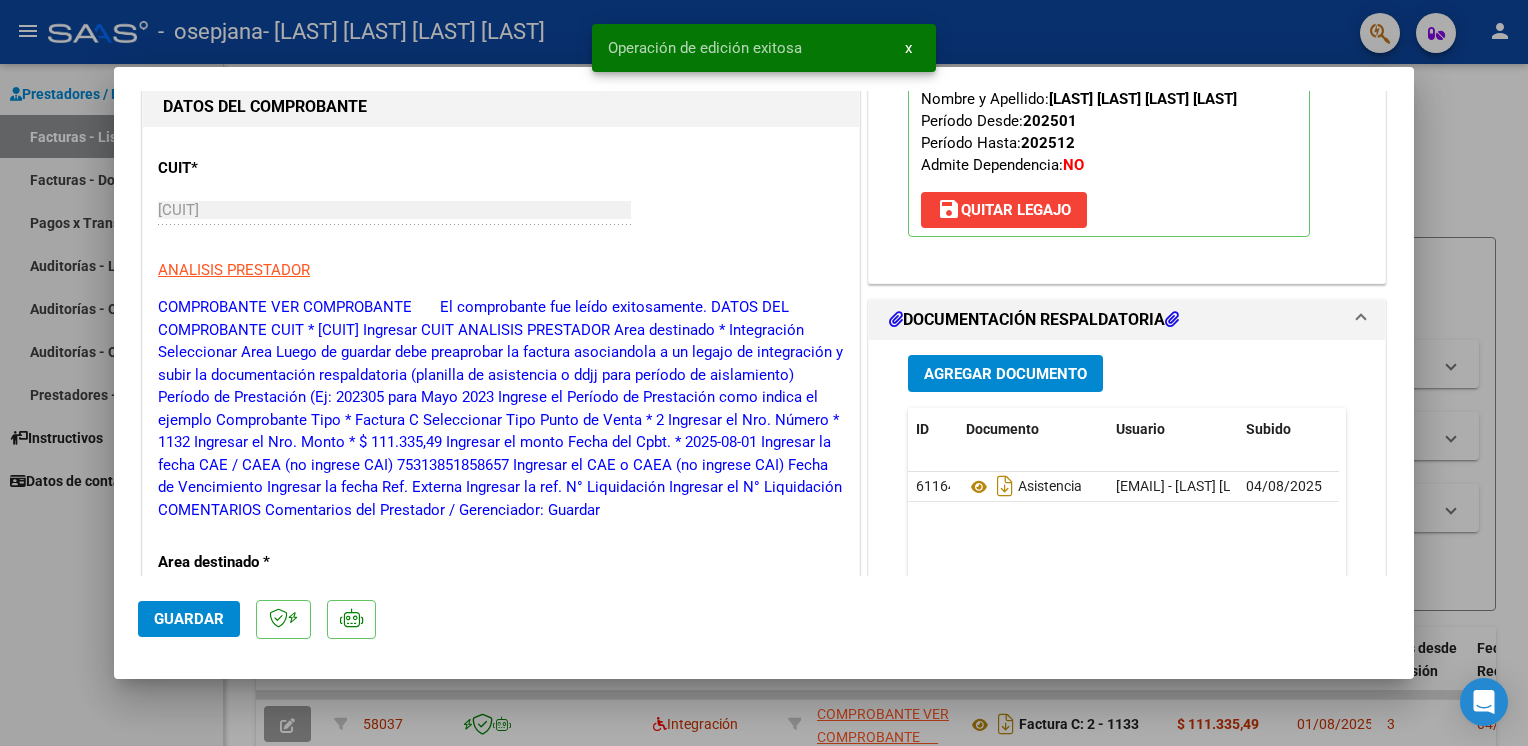 click at bounding box center [764, 373] 